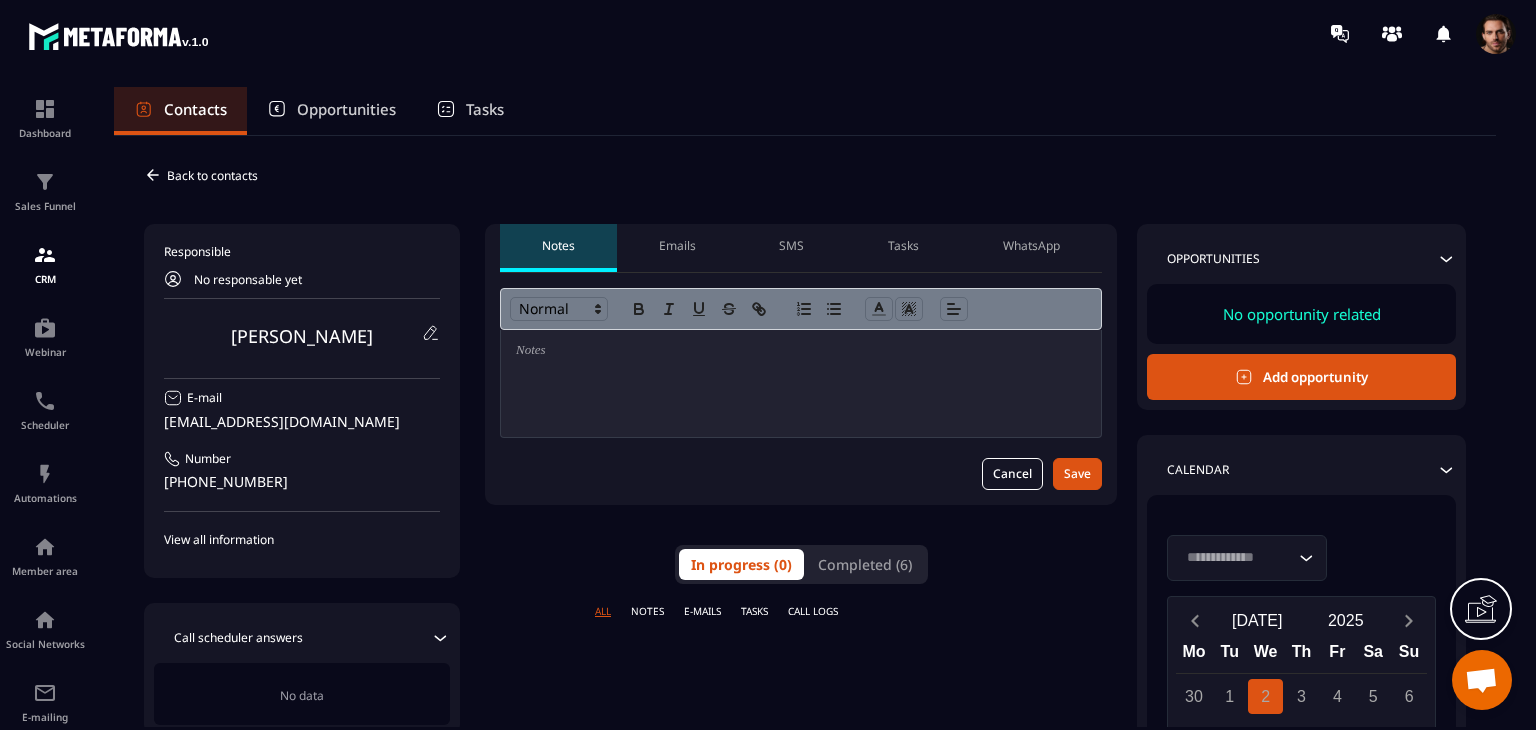 scroll, scrollTop: 0, scrollLeft: 0, axis: both 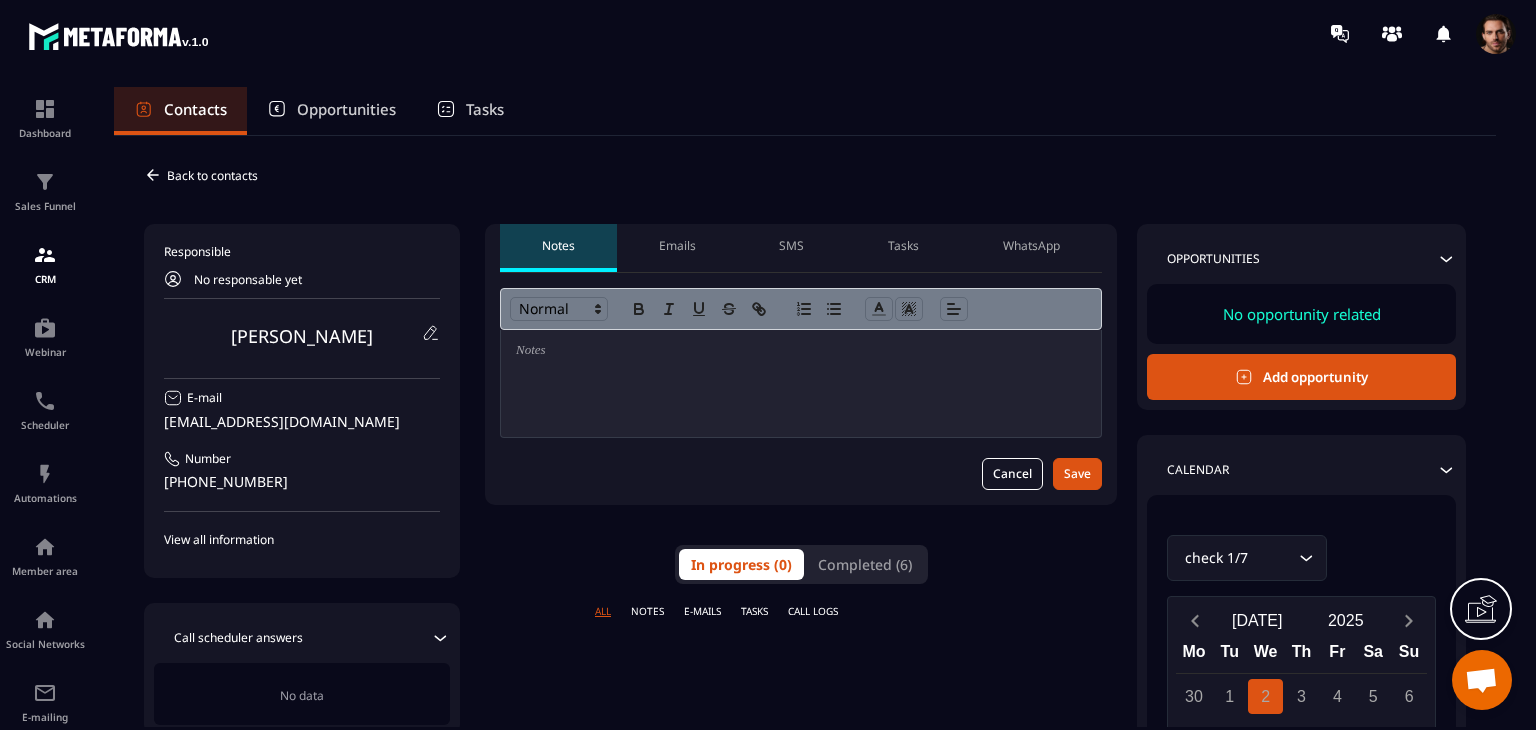 click on "WhatsApp" at bounding box center [1031, 246] 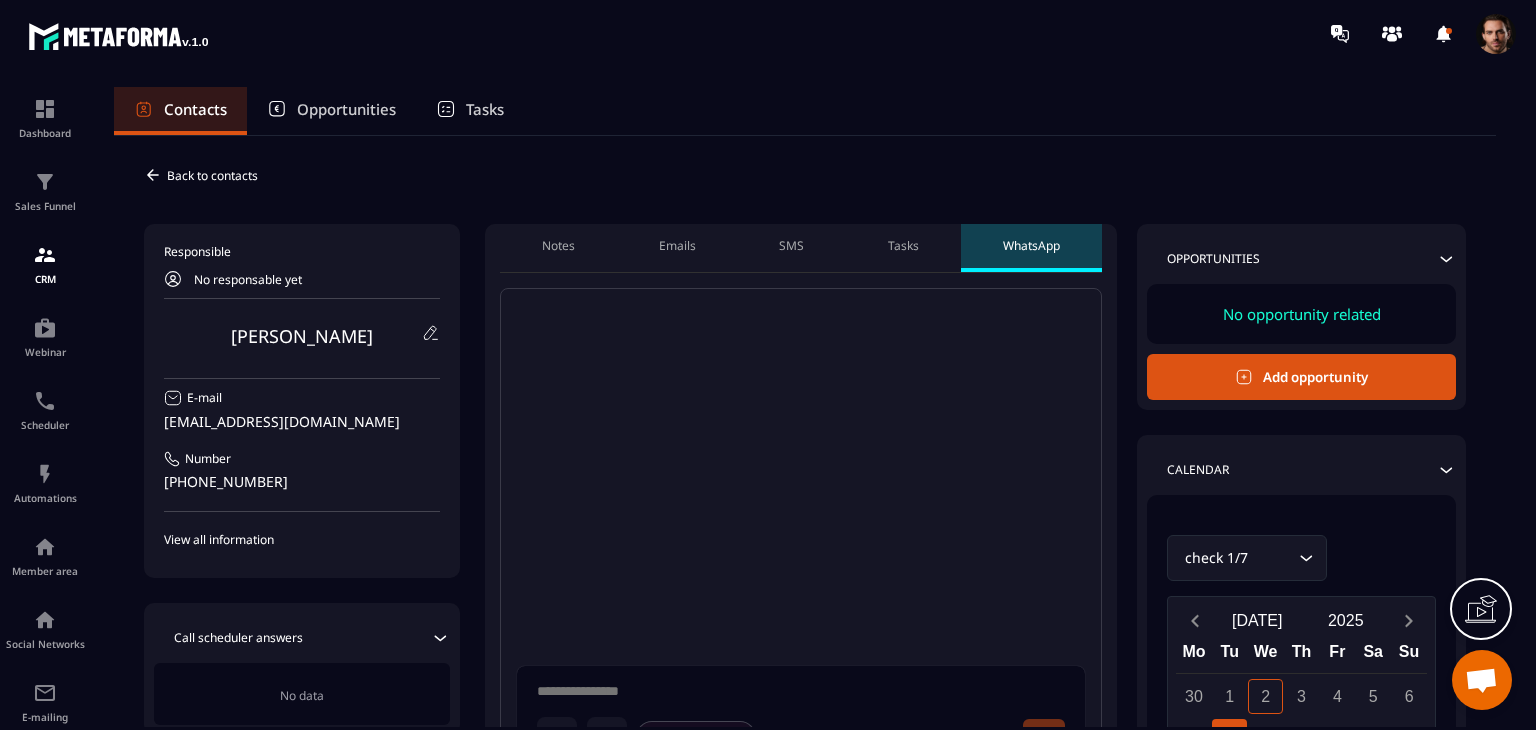 scroll, scrollTop: 100, scrollLeft: 0, axis: vertical 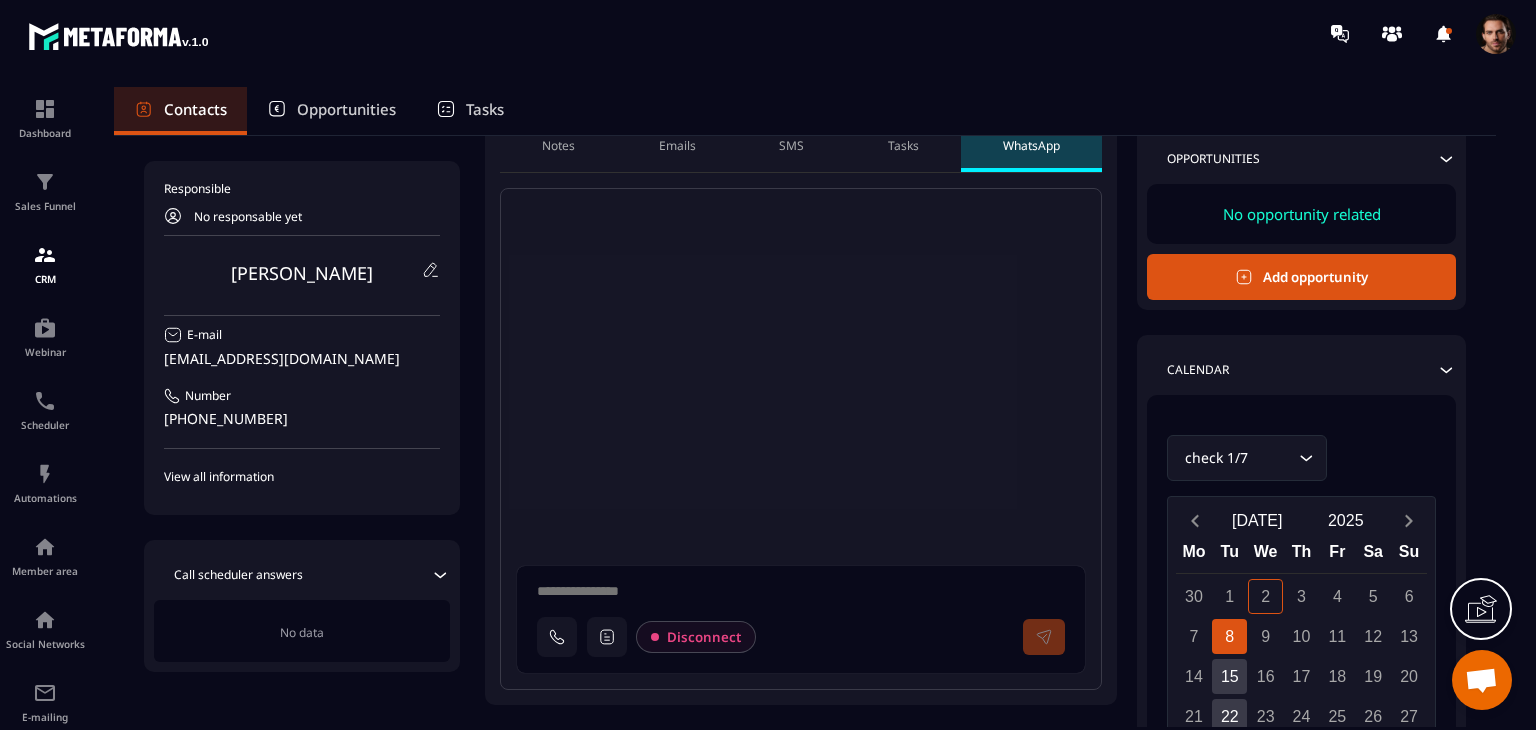 click at bounding box center (809, 594) 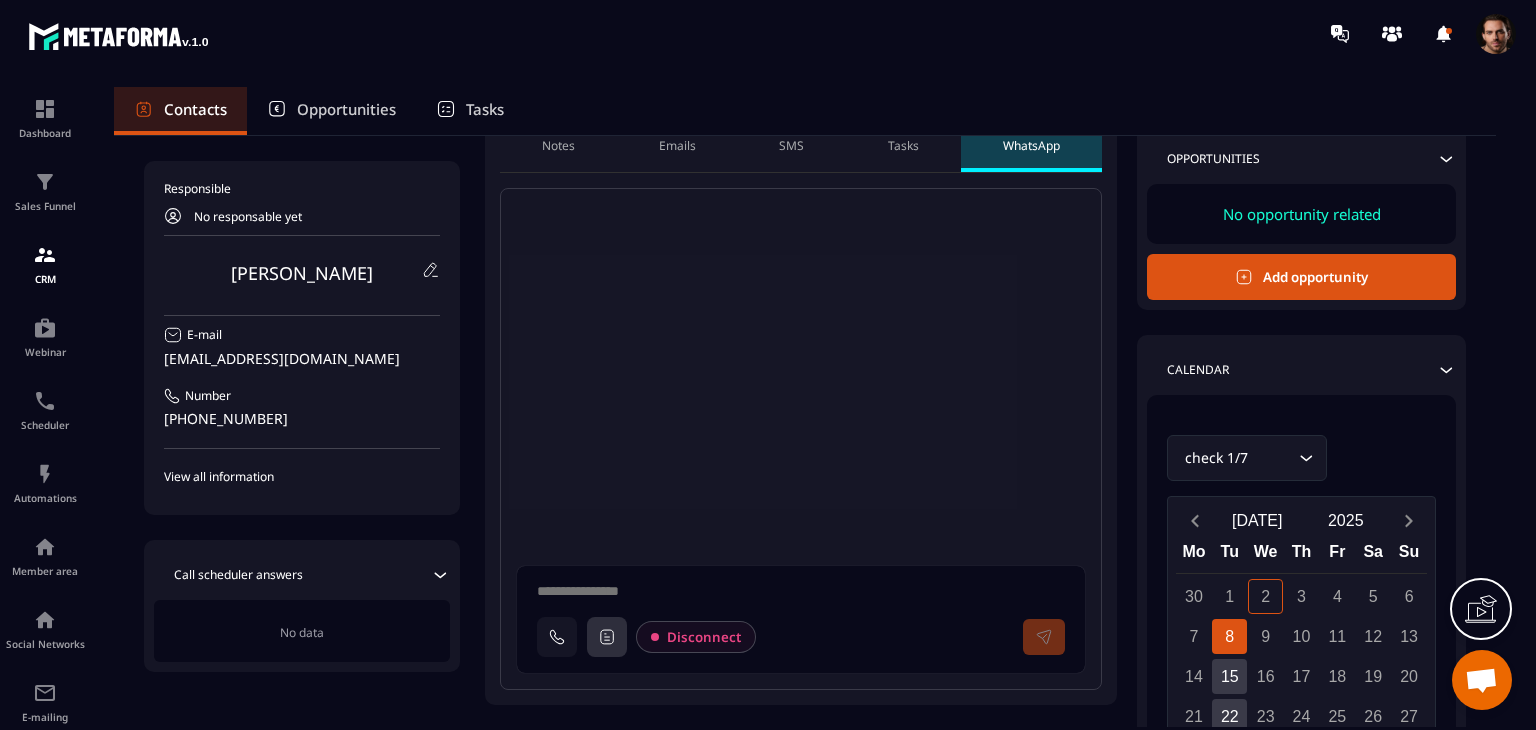 click 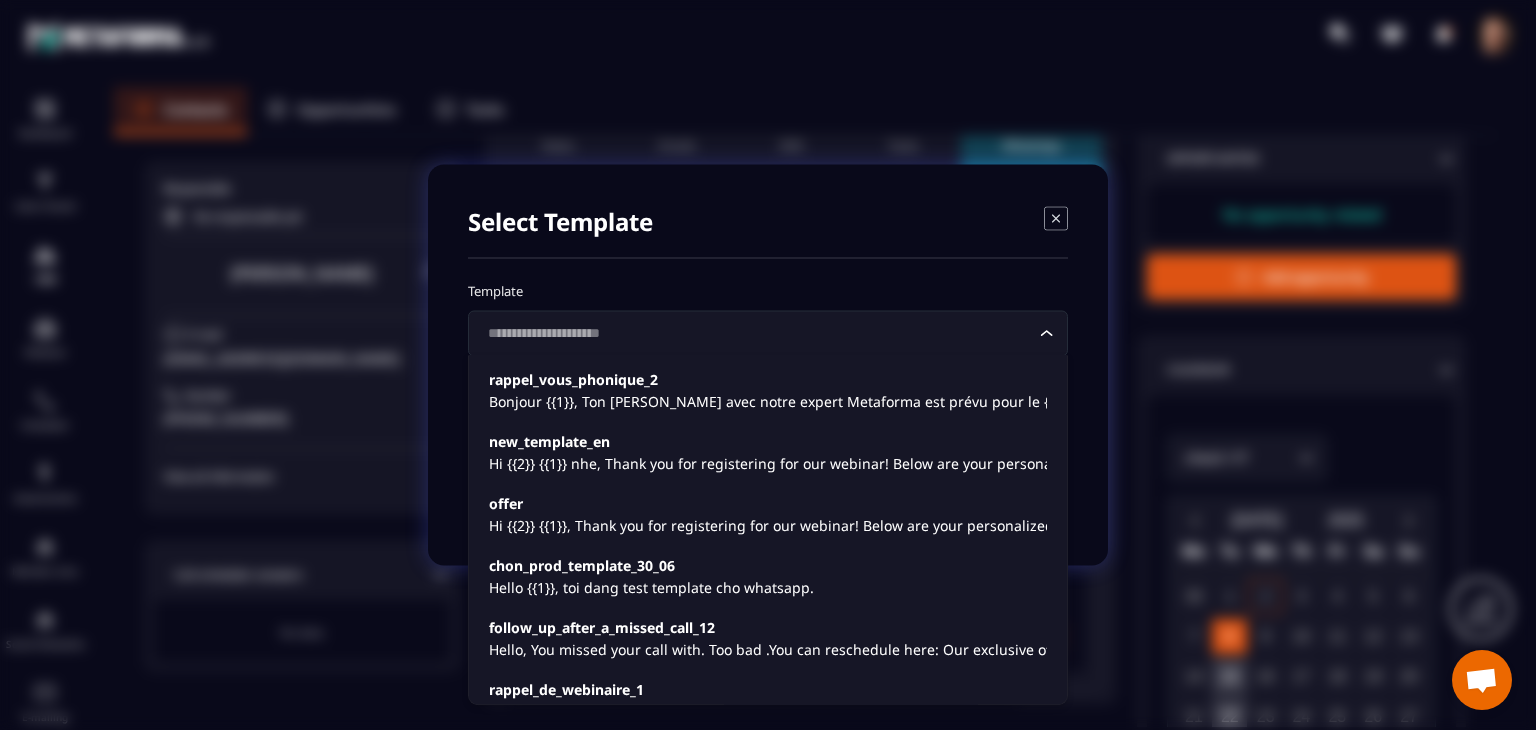 click 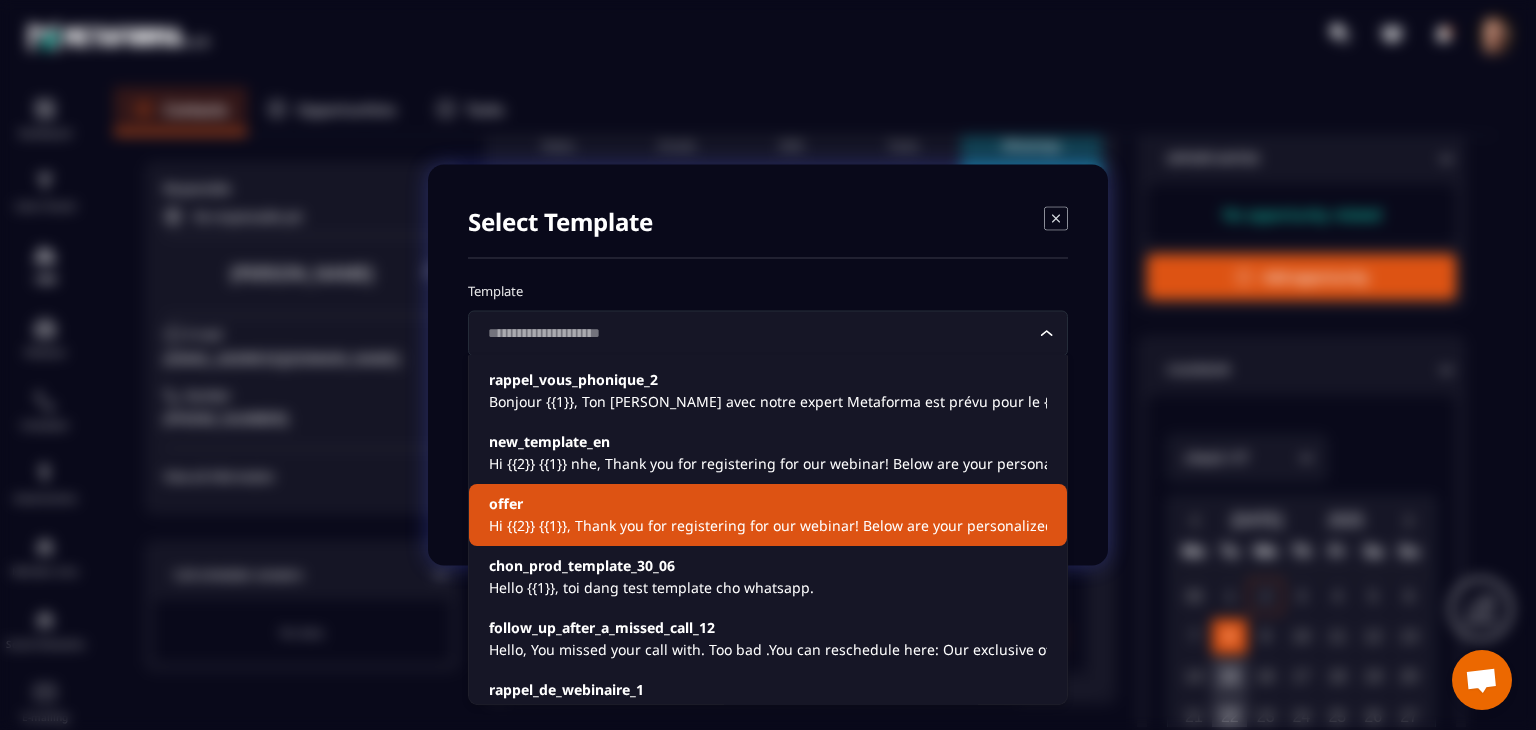 click on "Hi {{2}} {{1}},
Thank you for registering for our webinar! Below are your personalized details:
👤 **Name**: {{2}} {{1}}
📧 **Email**: {{3}}
📞 **Phone**: {{4}}
🏢 **Company**: {{5}}
📍 **Address**: {{6}}
🧾 **TVA Number**: {{7}}
📅 **Event Date**: {{11}}
🎙️ **Event Host**: {{12}}
👥 **Your Closer/Setter**: {{14}}
🔗 **Join the Webinar**: {{8}}
🔄 **Reschedule Link**: {{9}}
📺 **Google Meet Backup Link**: {{10}}
💬 **Reply to Webinar Team**: {{13}}
We look forward to seeing you there, {{2}}. The session will be packed with valuable insights just for you.
If you have any questions, feel free to reach out using the reply link above.
Warm regards,
The {{12}} Team" at bounding box center [768, 526] 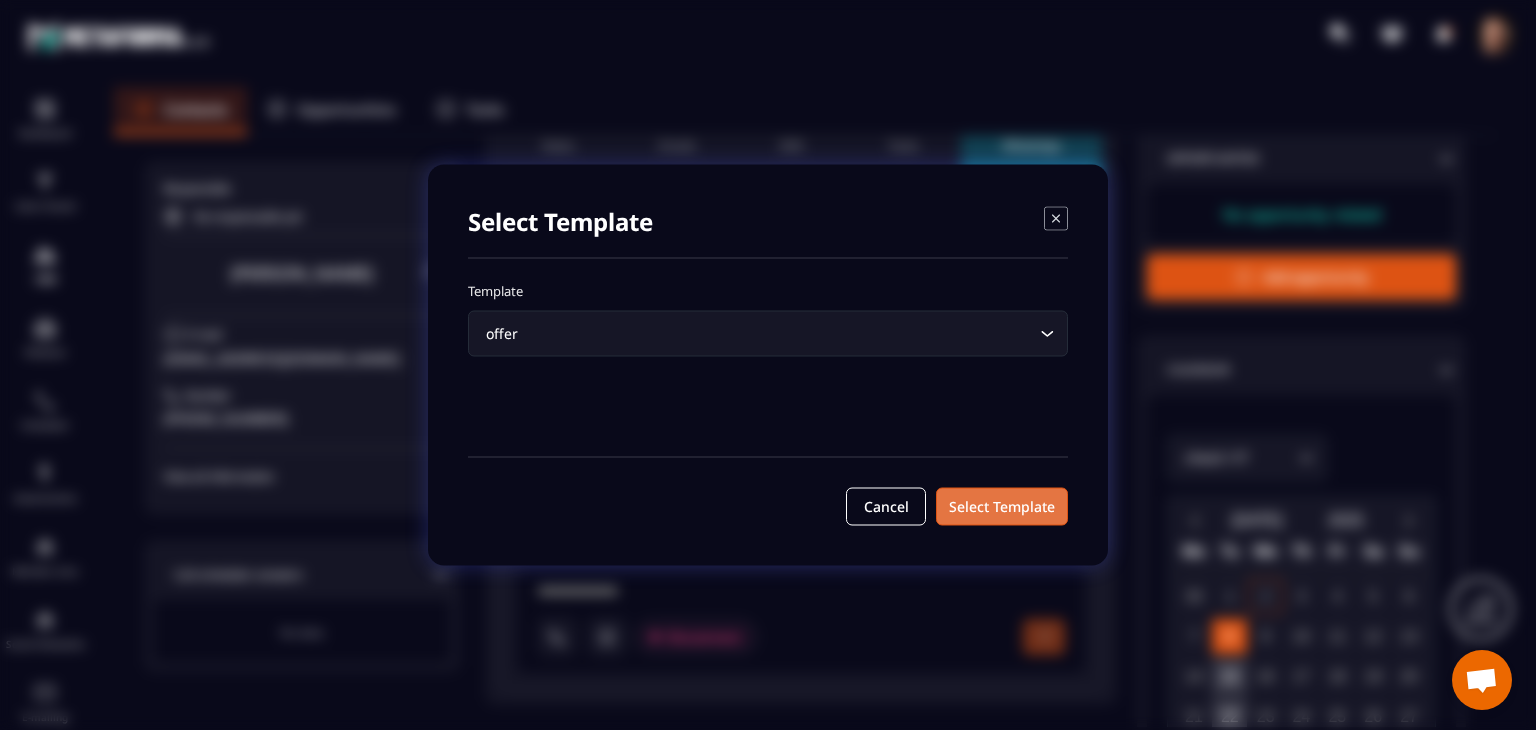 click on "Select Template" at bounding box center [1002, 507] 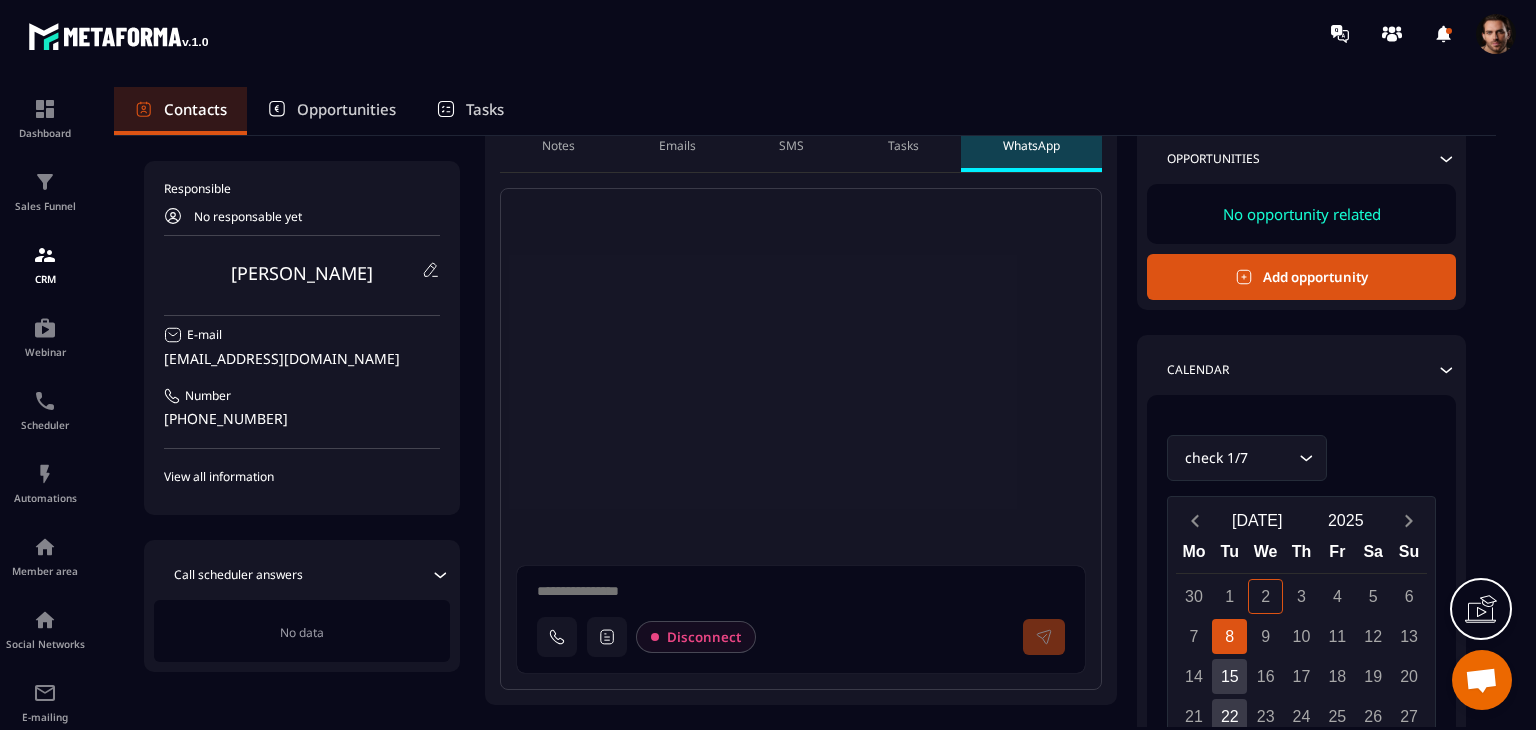 type on "**********" 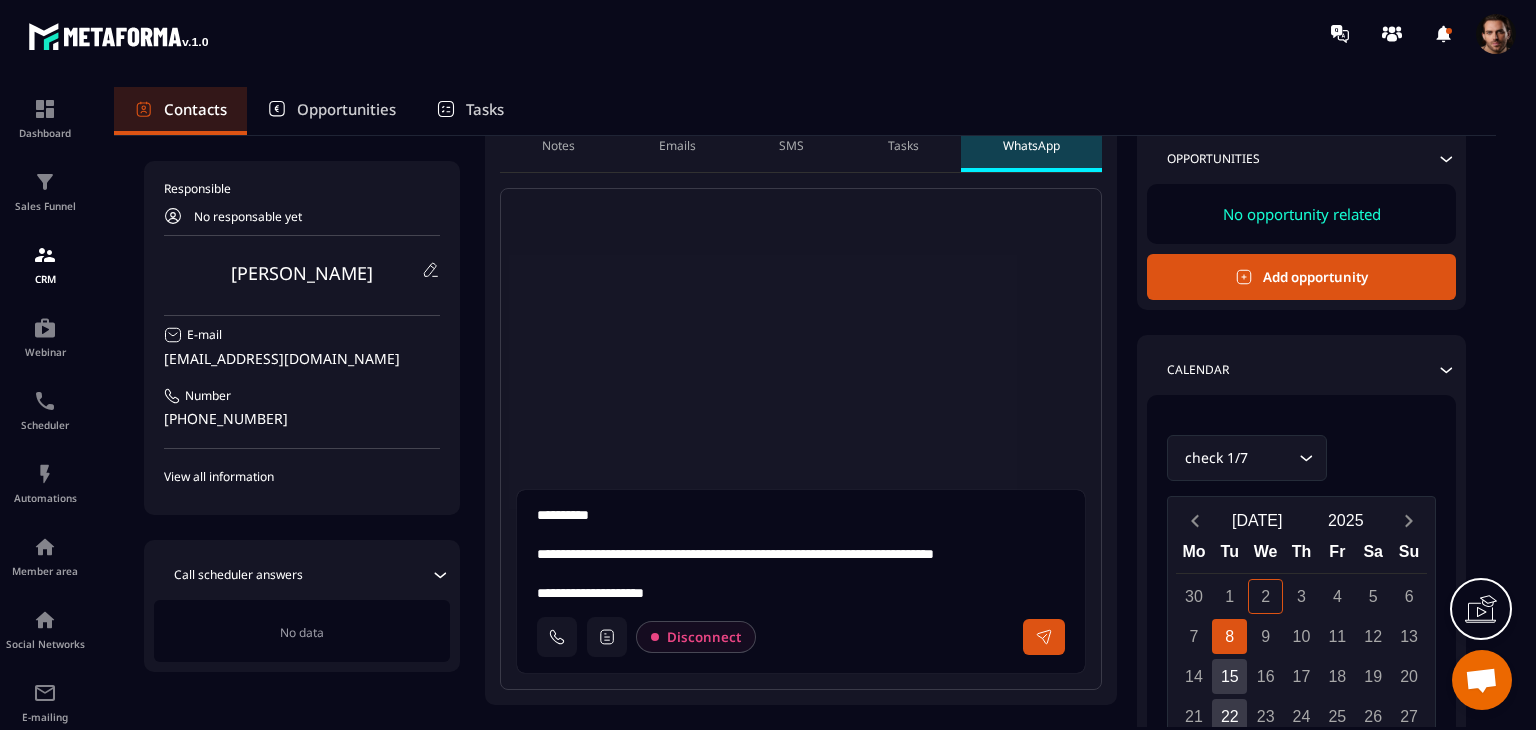 scroll, scrollTop: 197, scrollLeft: 0, axis: vertical 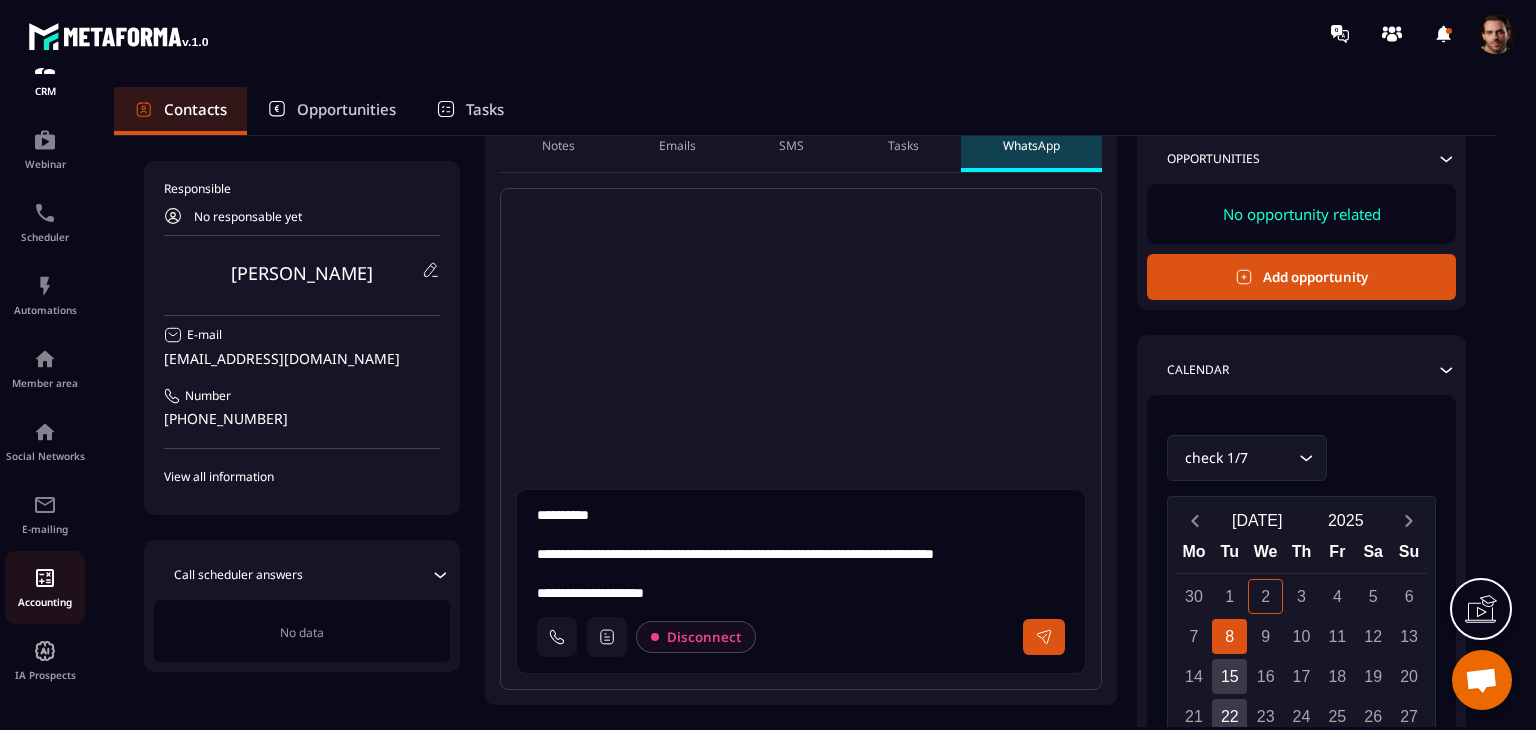 click on "Accounting" at bounding box center (45, 587) 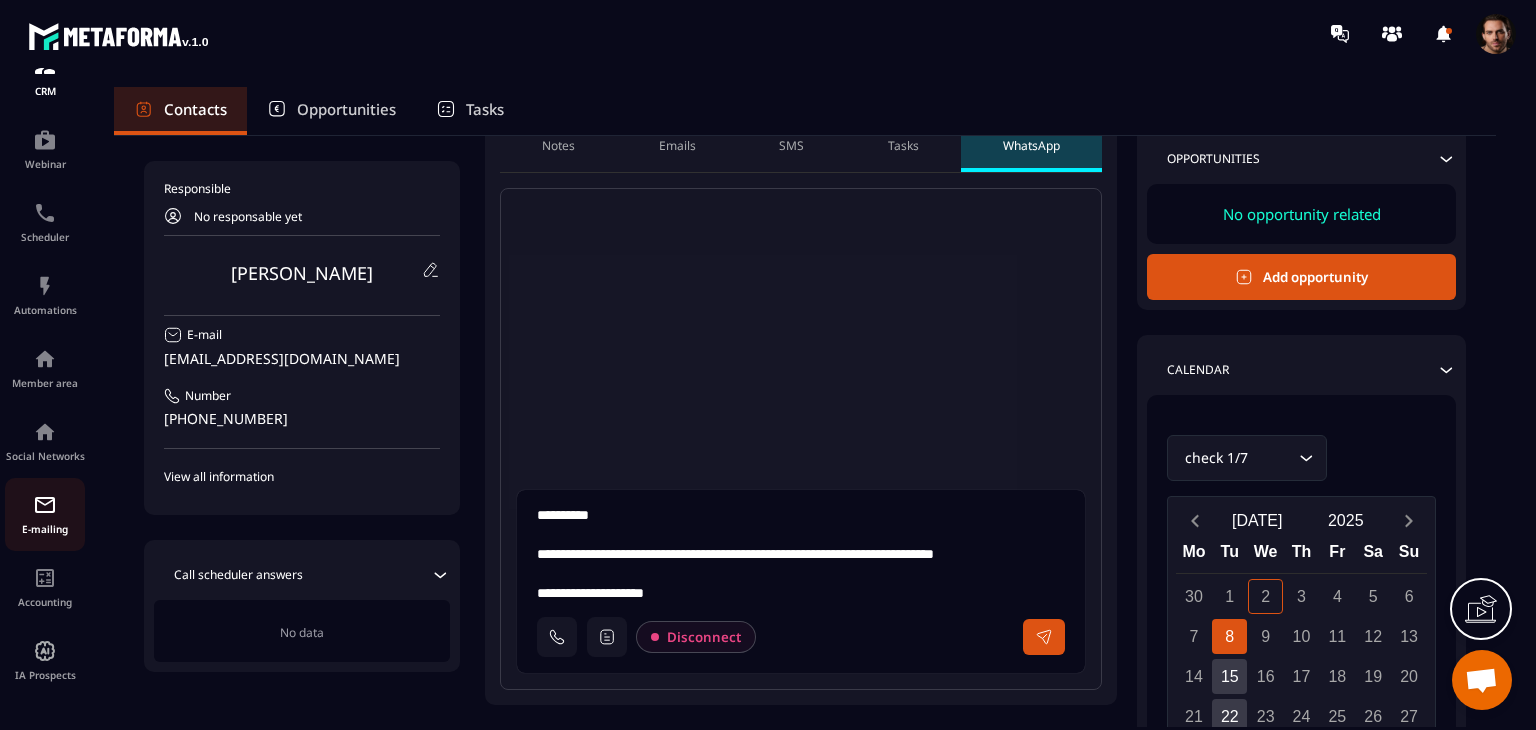click at bounding box center [45, 505] 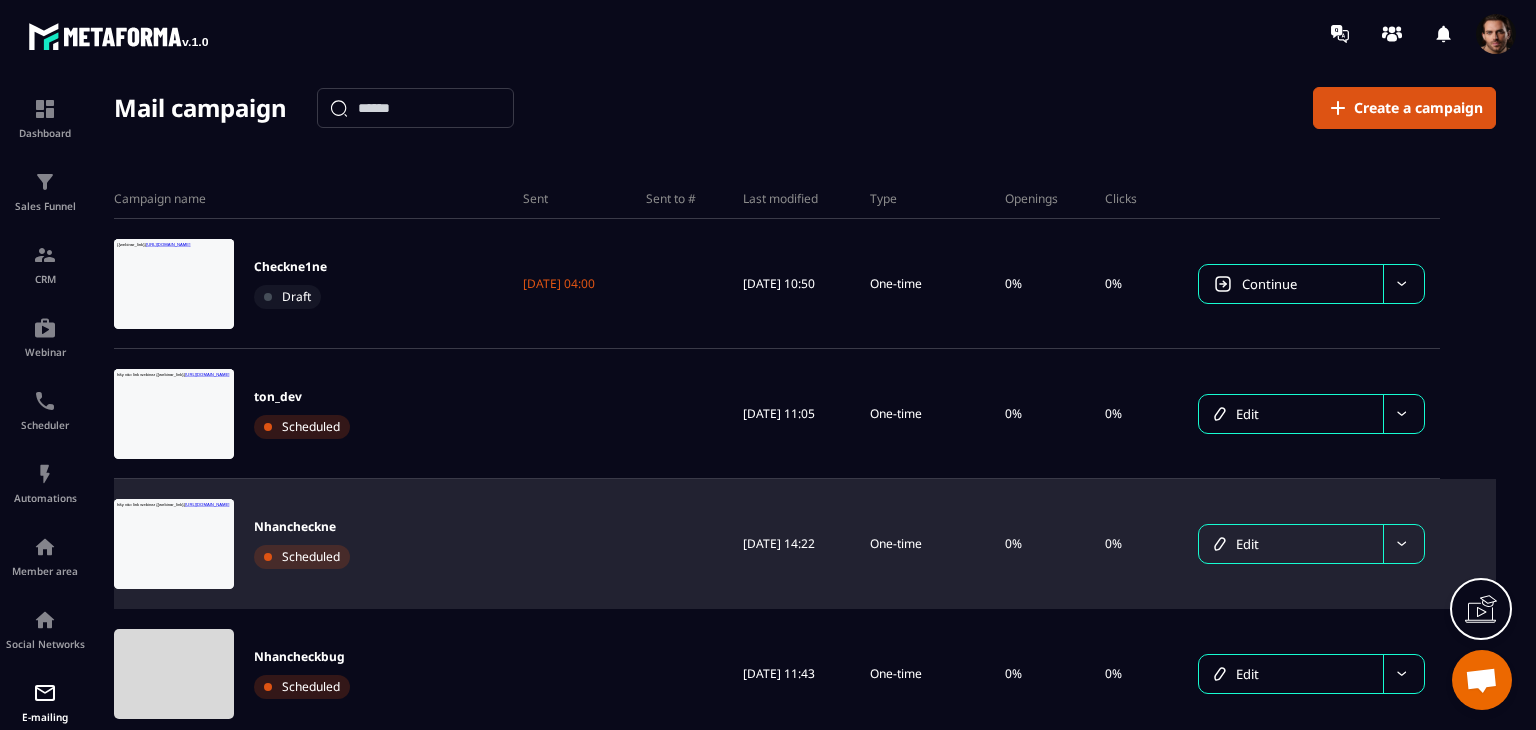 scroll, scrollTop: 0, scrollLeft: 0, axis: both 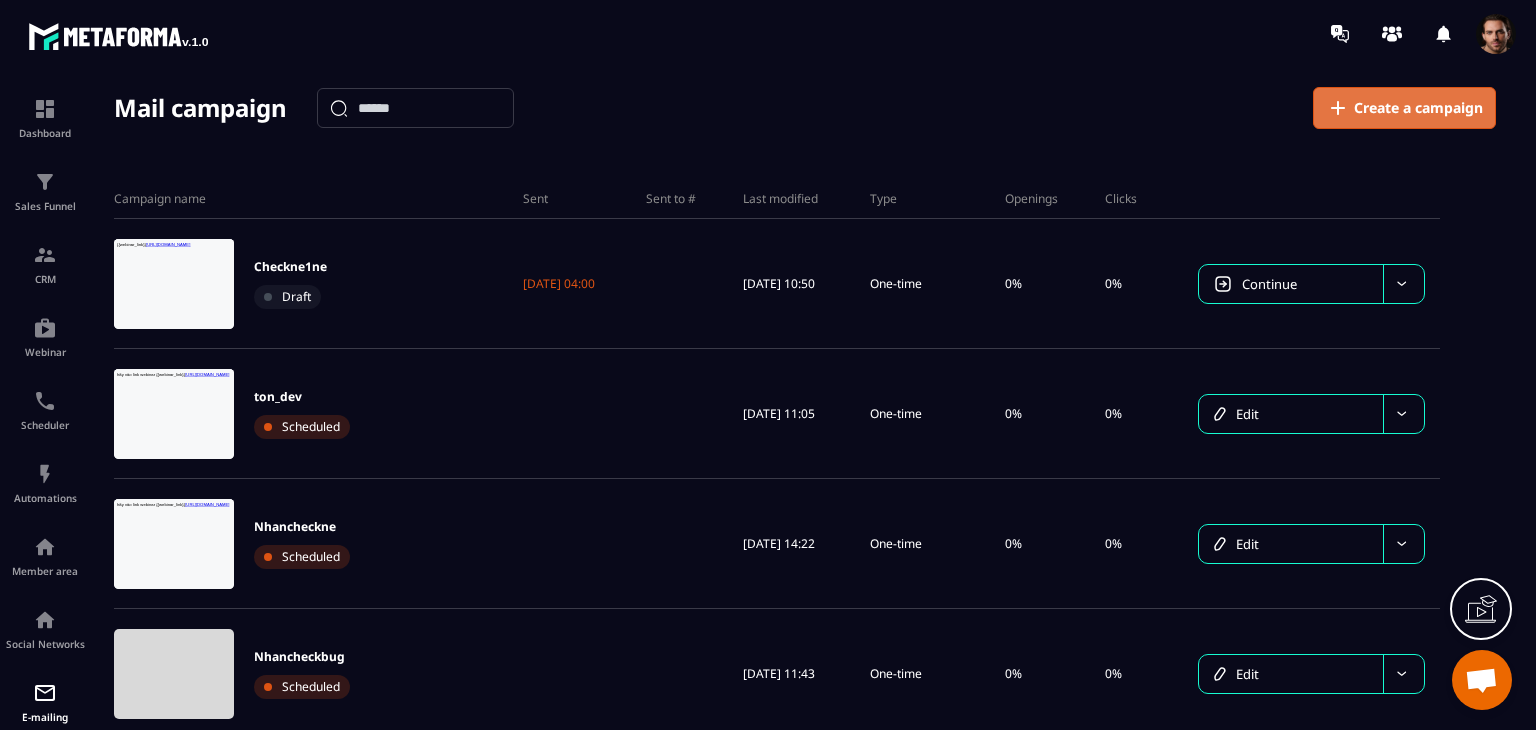 click on "Create a campaign" at bounding box center [1418, 108] 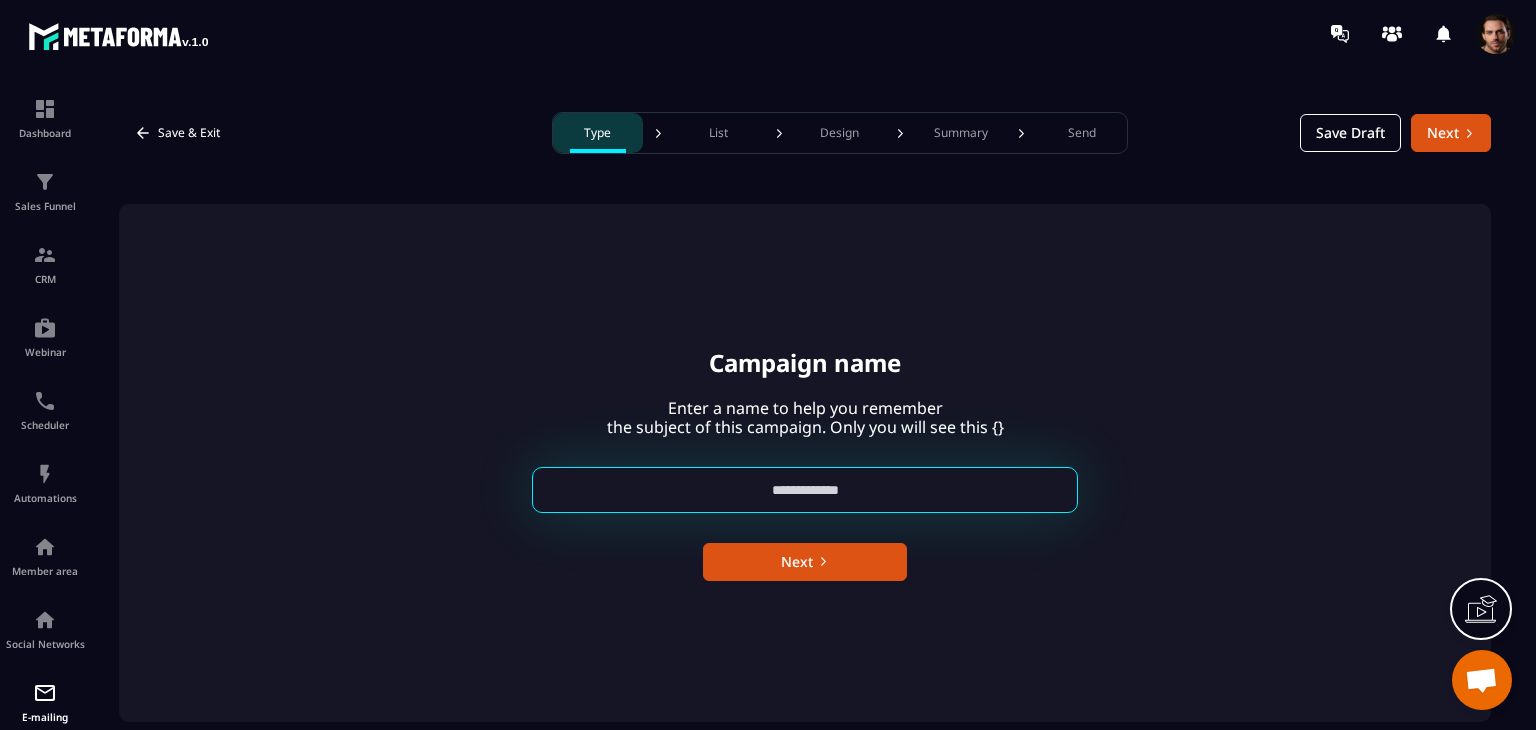 click at bounding box center [805, 490] 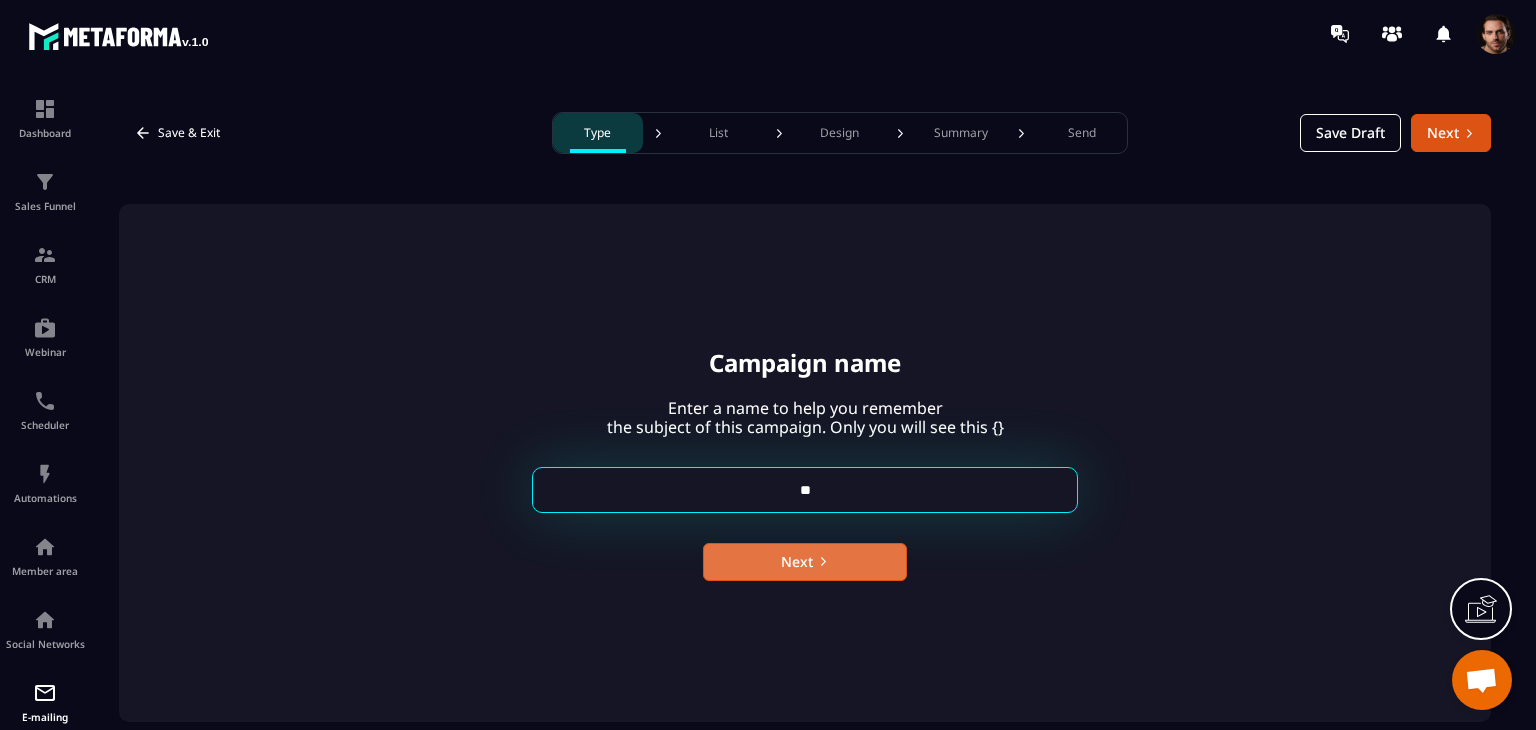 type on "**" 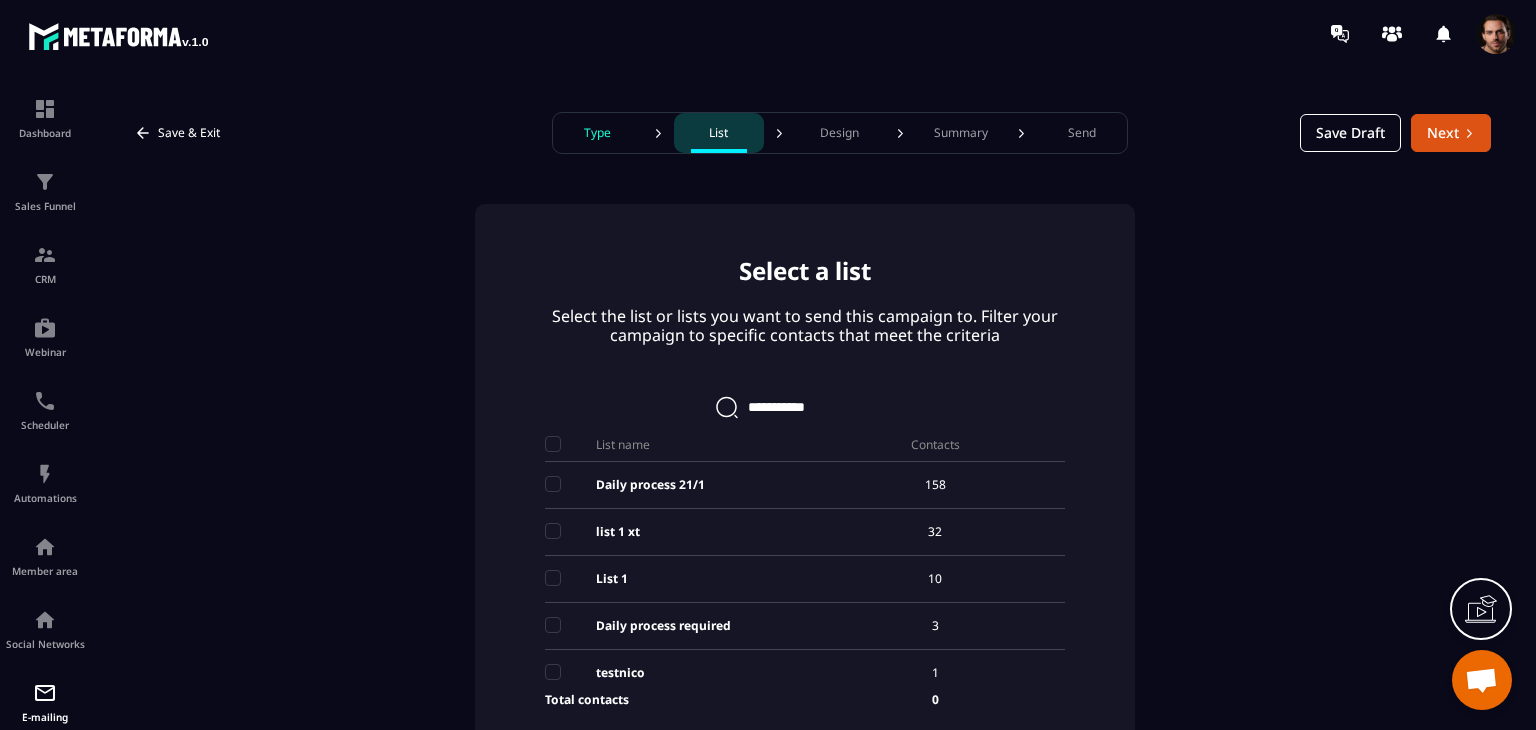scroll, scrollTop: 176, scrollLeft: 0, axis: vertical 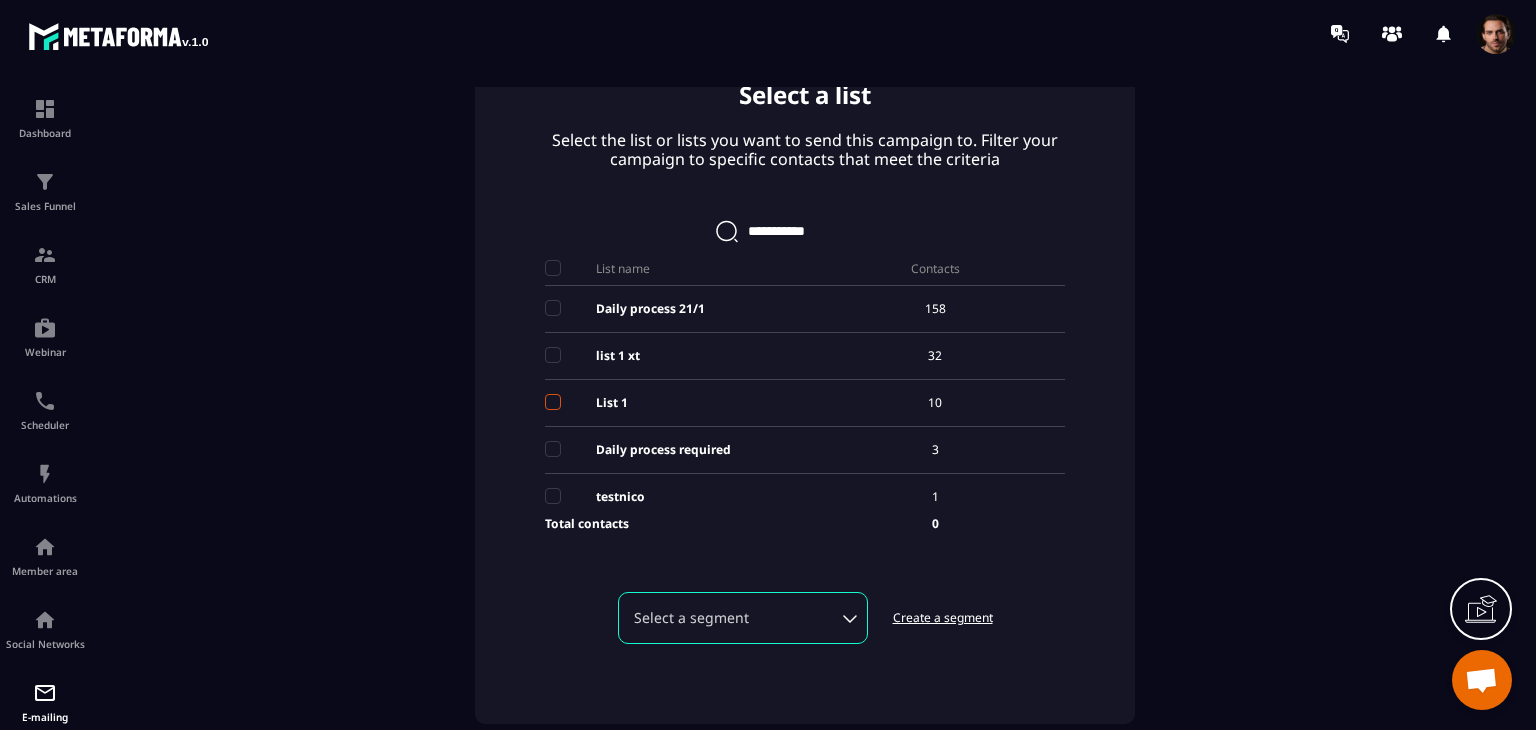 click at bounding box center (553, 402) 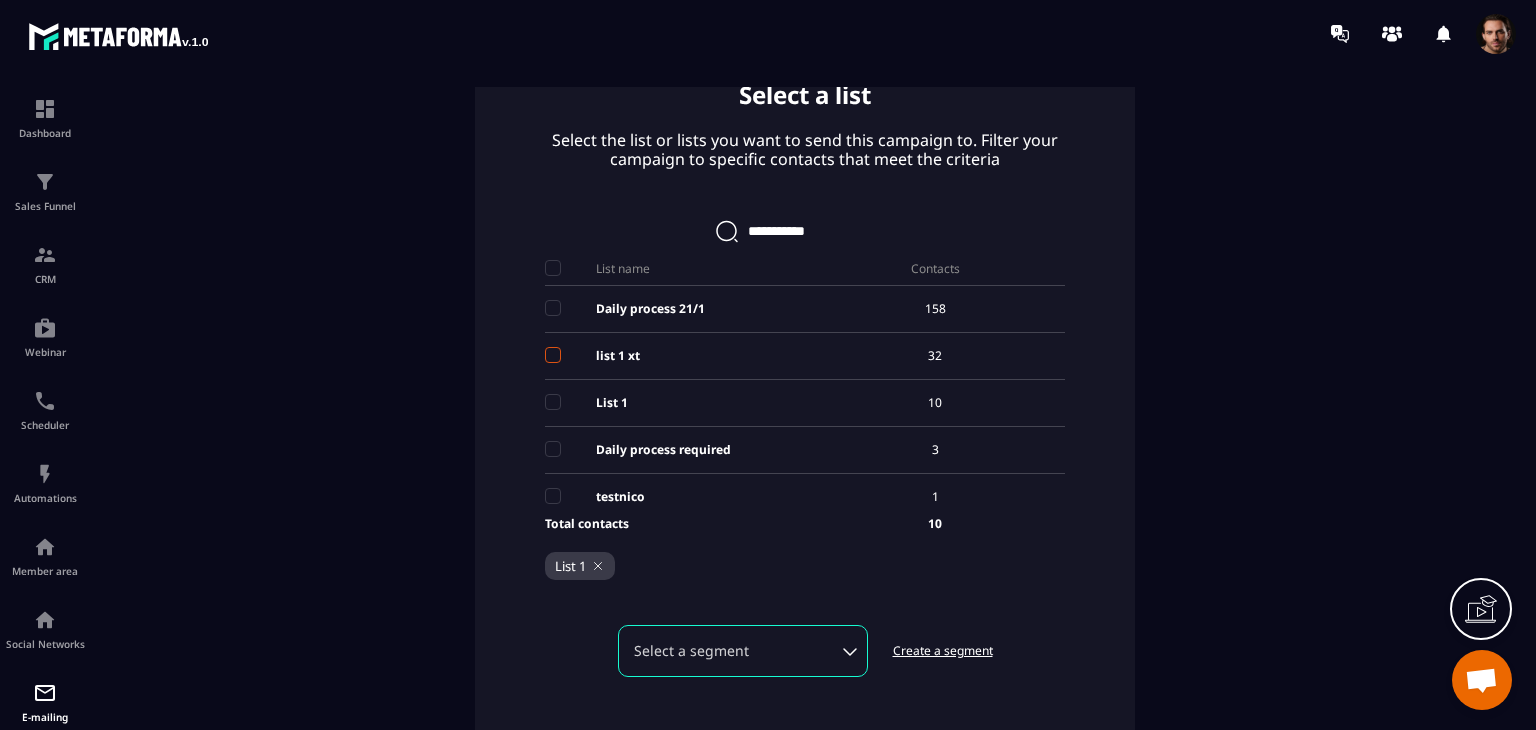 click at bounding box center (553, 355) 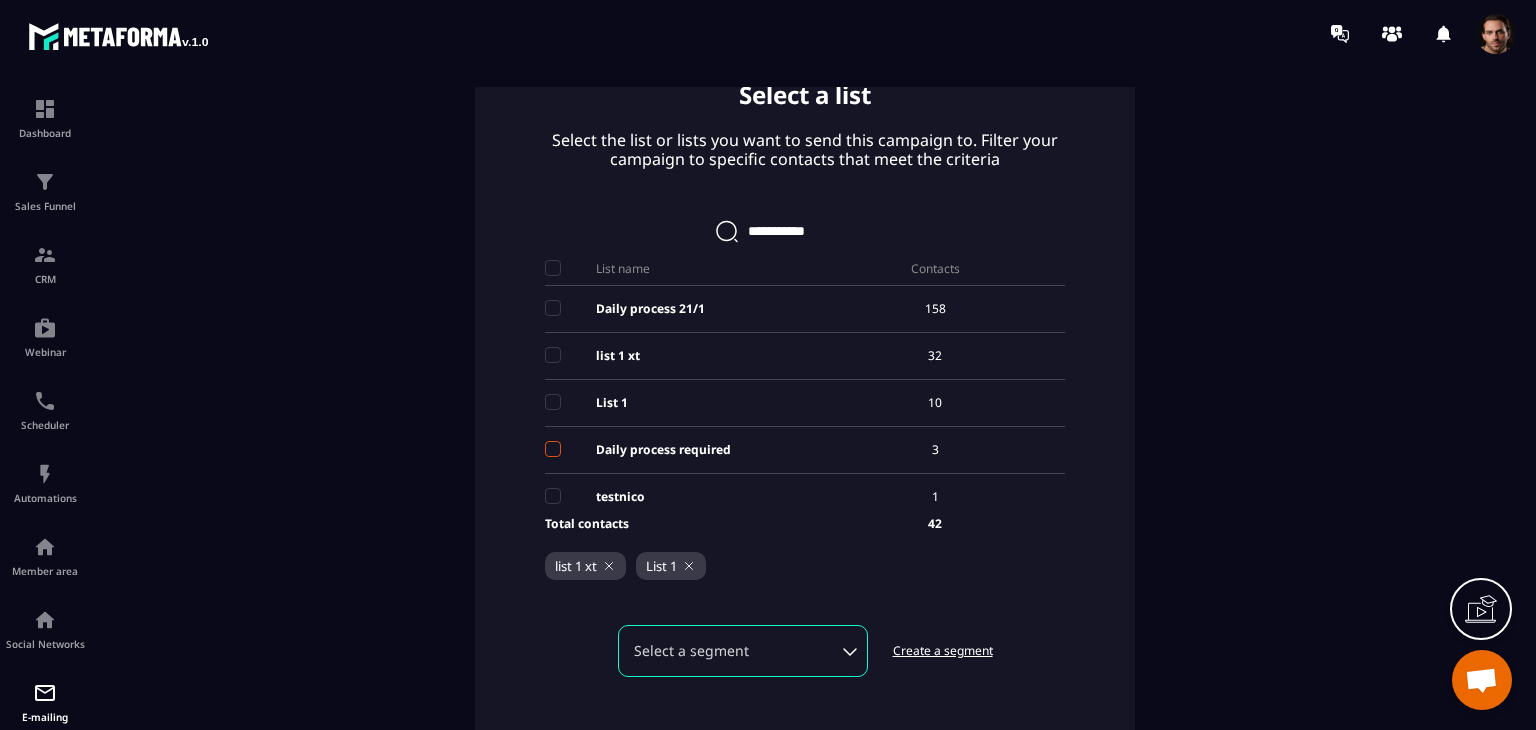 click at bounding box center [553, 449] 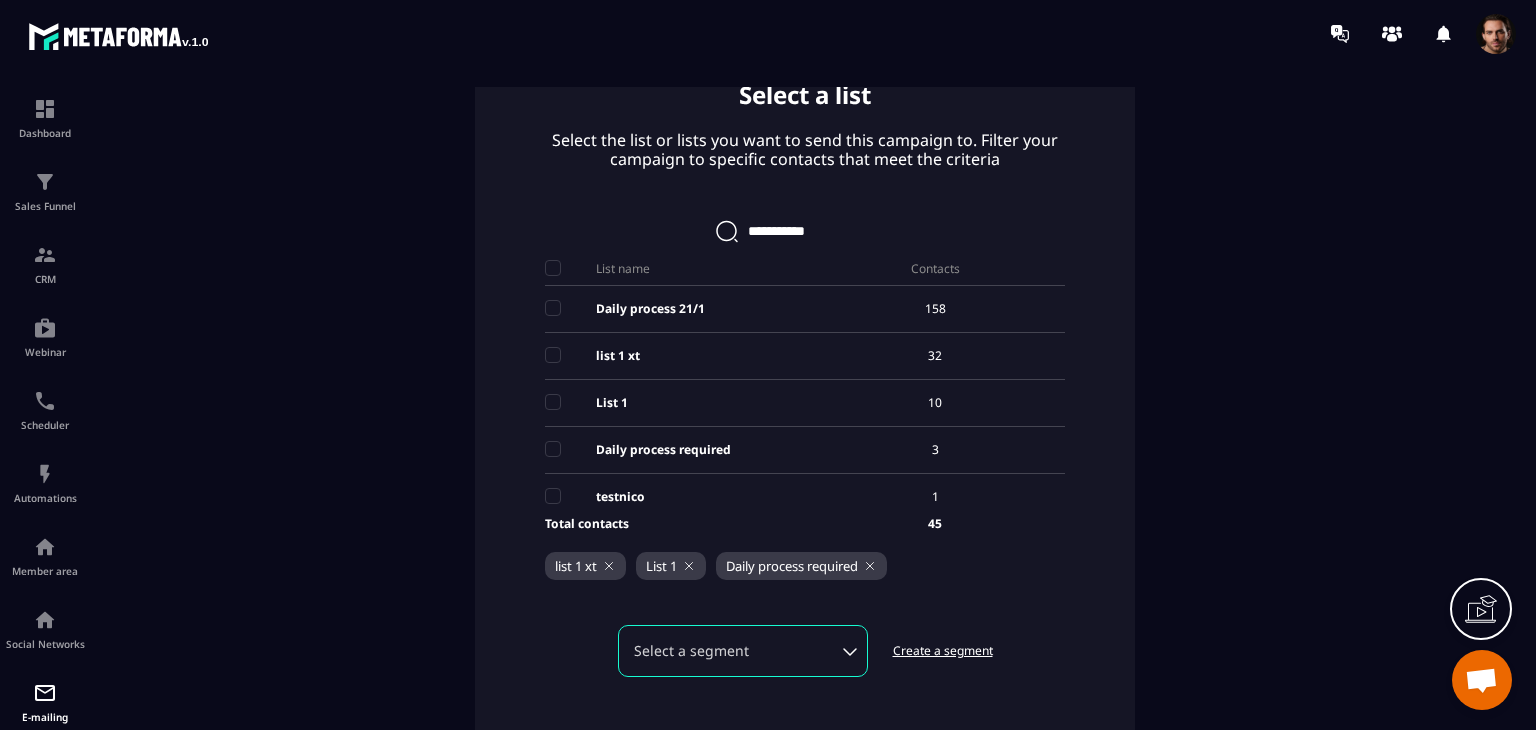click 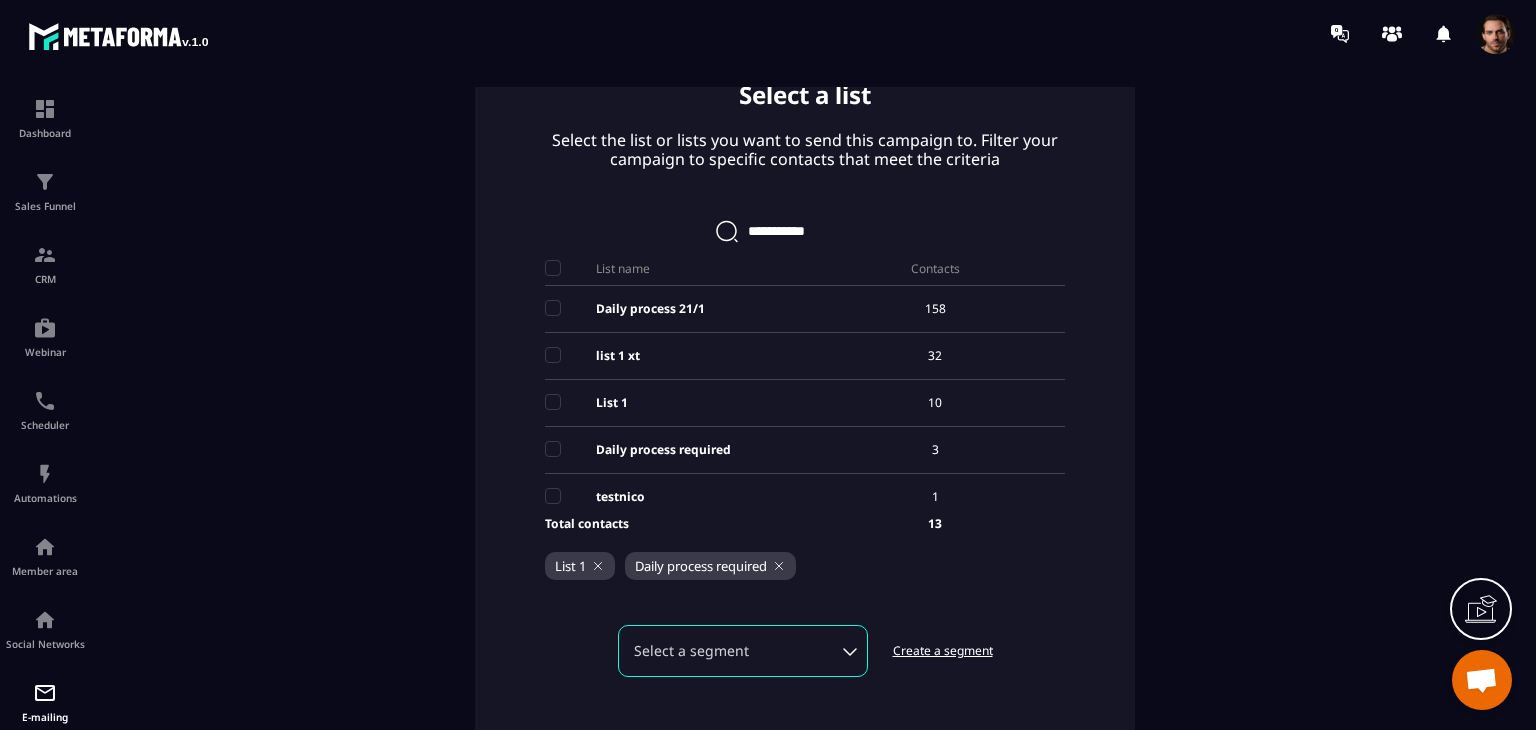 click 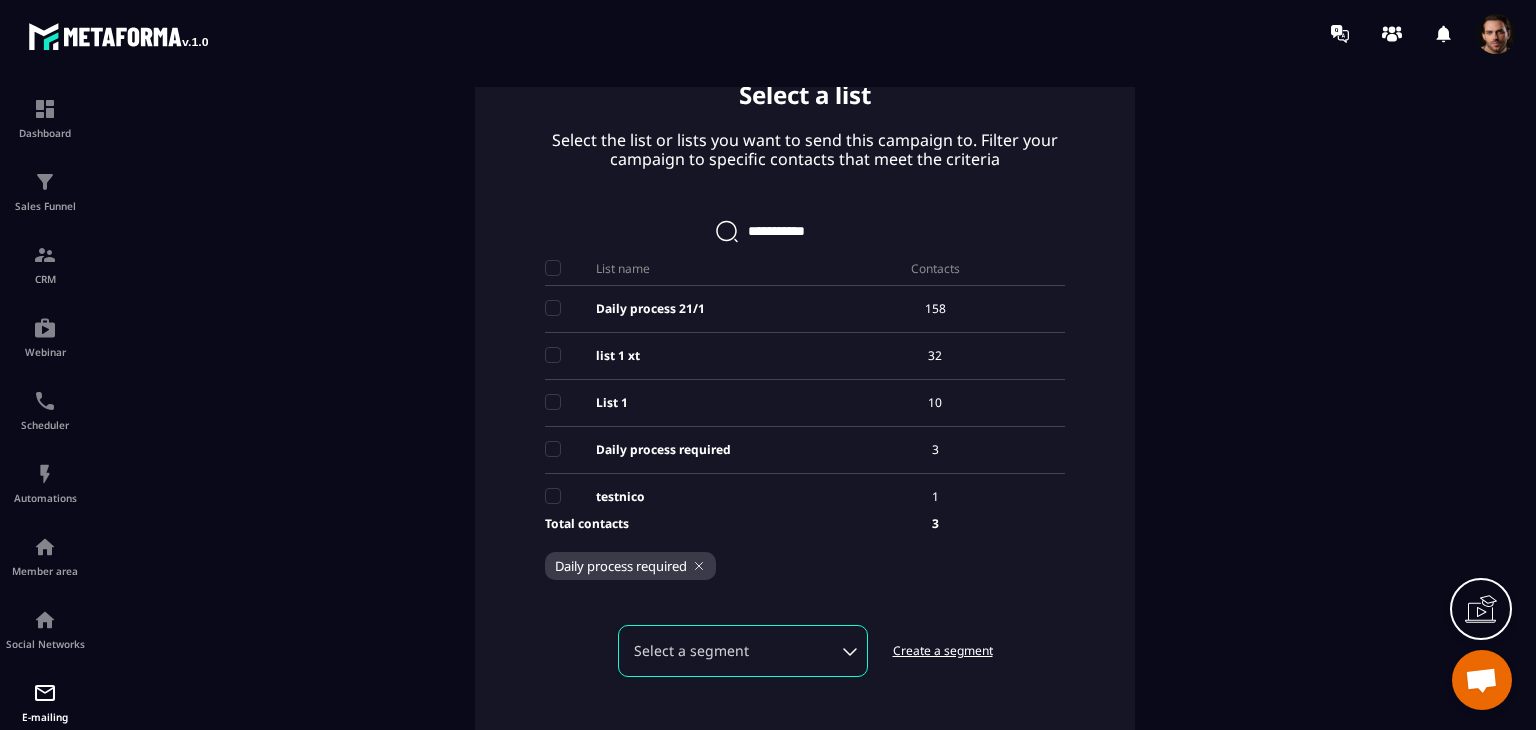 click 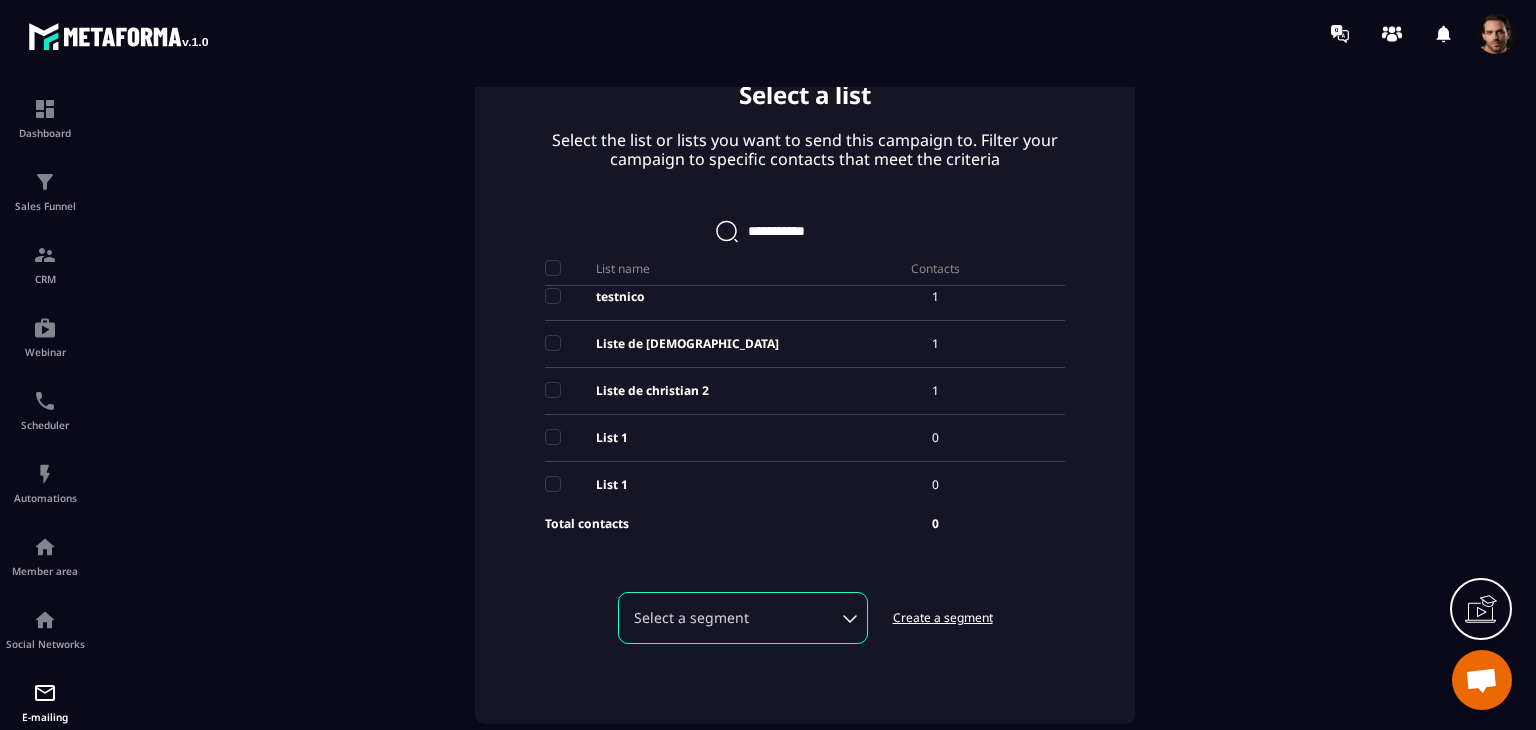 scroll, scrollTop: 300, scrollLeft: 0, axis: vertical 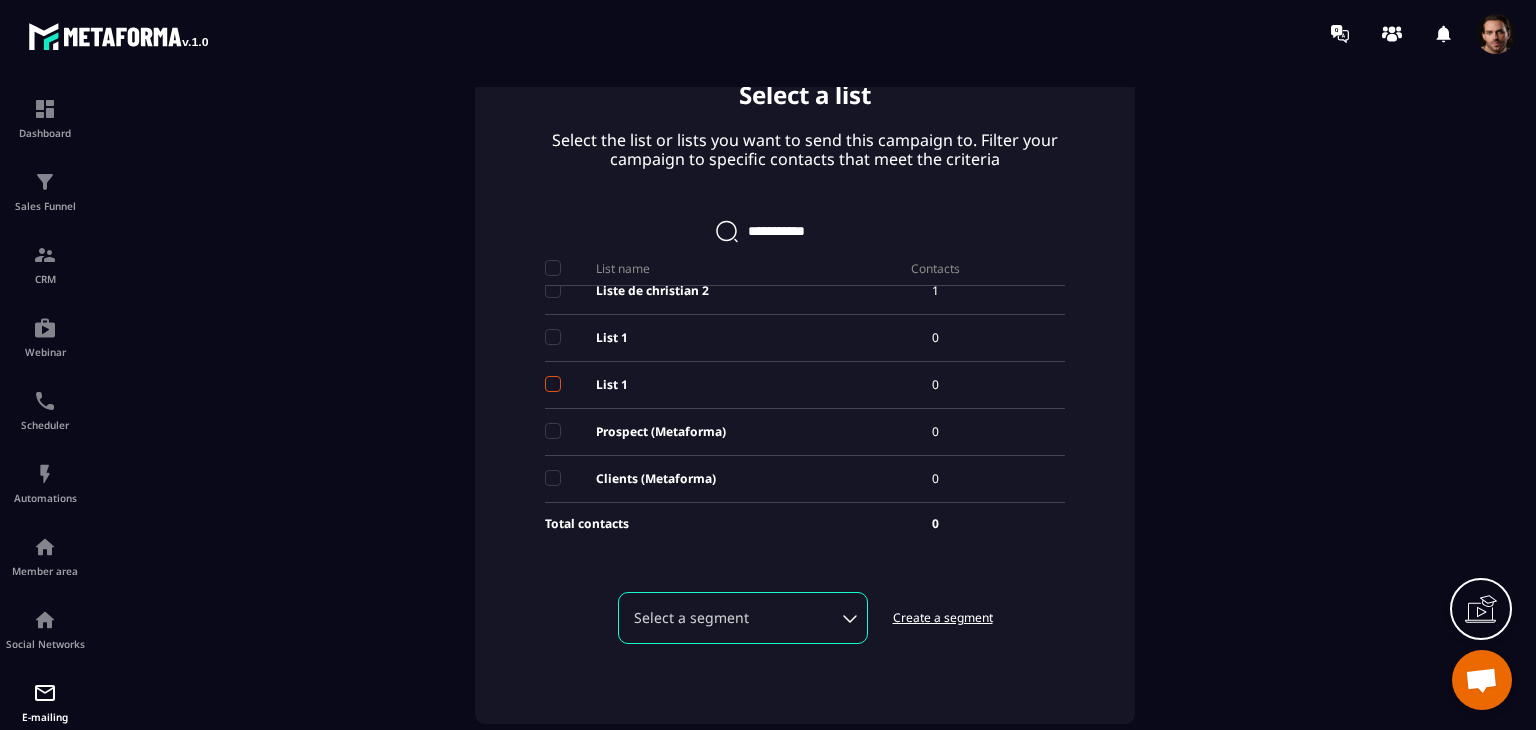 click at bounding box center (553, 384) 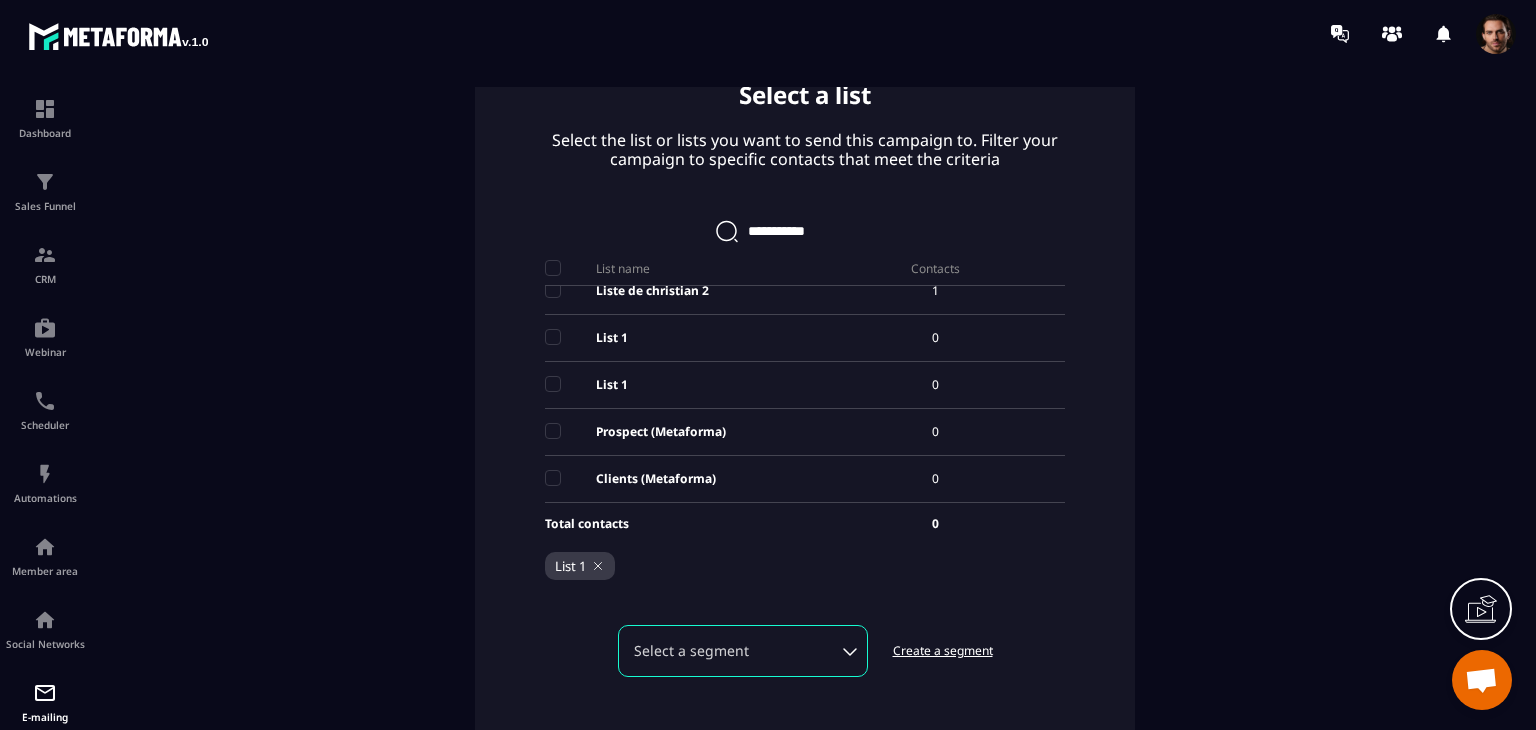 scroll, scrollTop: 340, scrollLeft: 0, axis: vertical 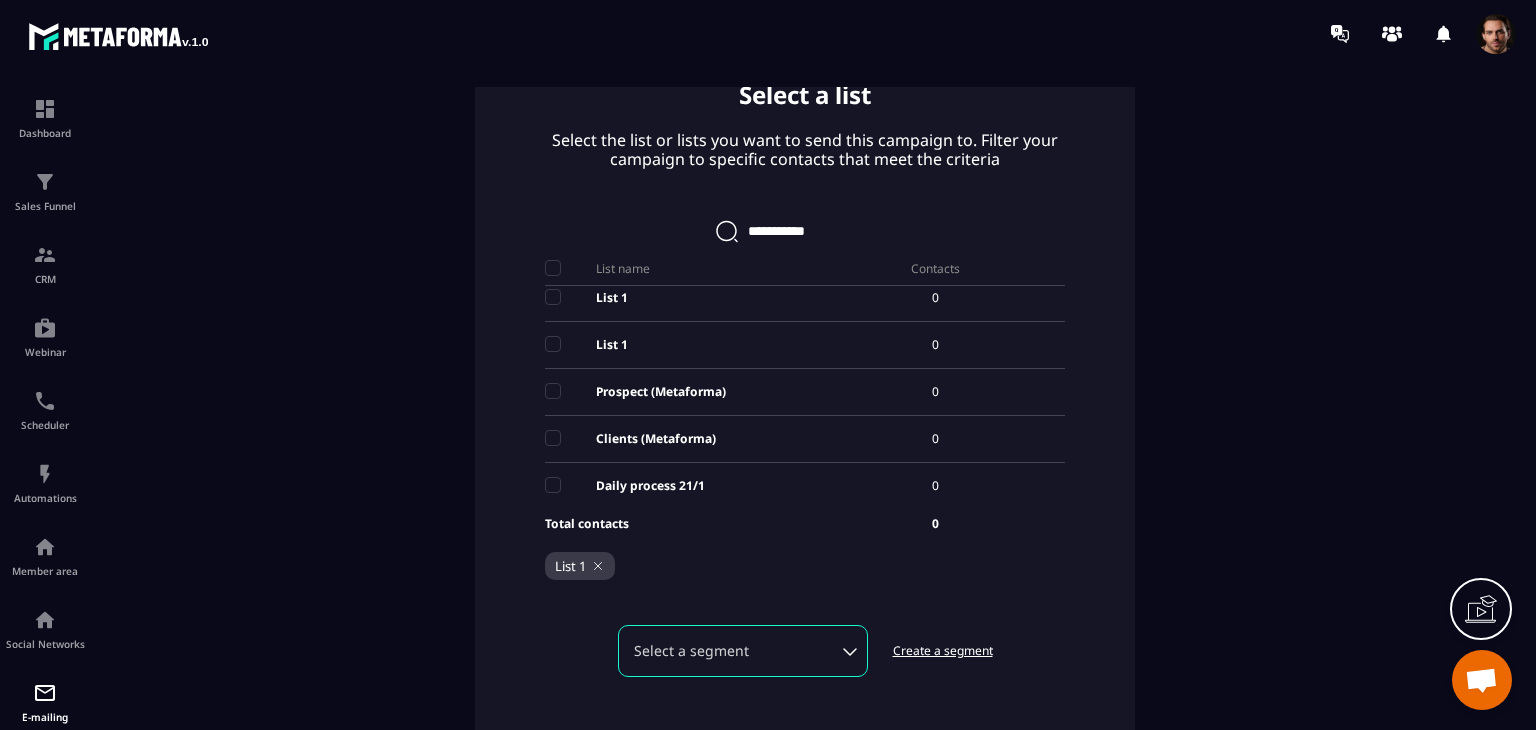 click on "Daily process 21/1" at bounding box center [675, 486] 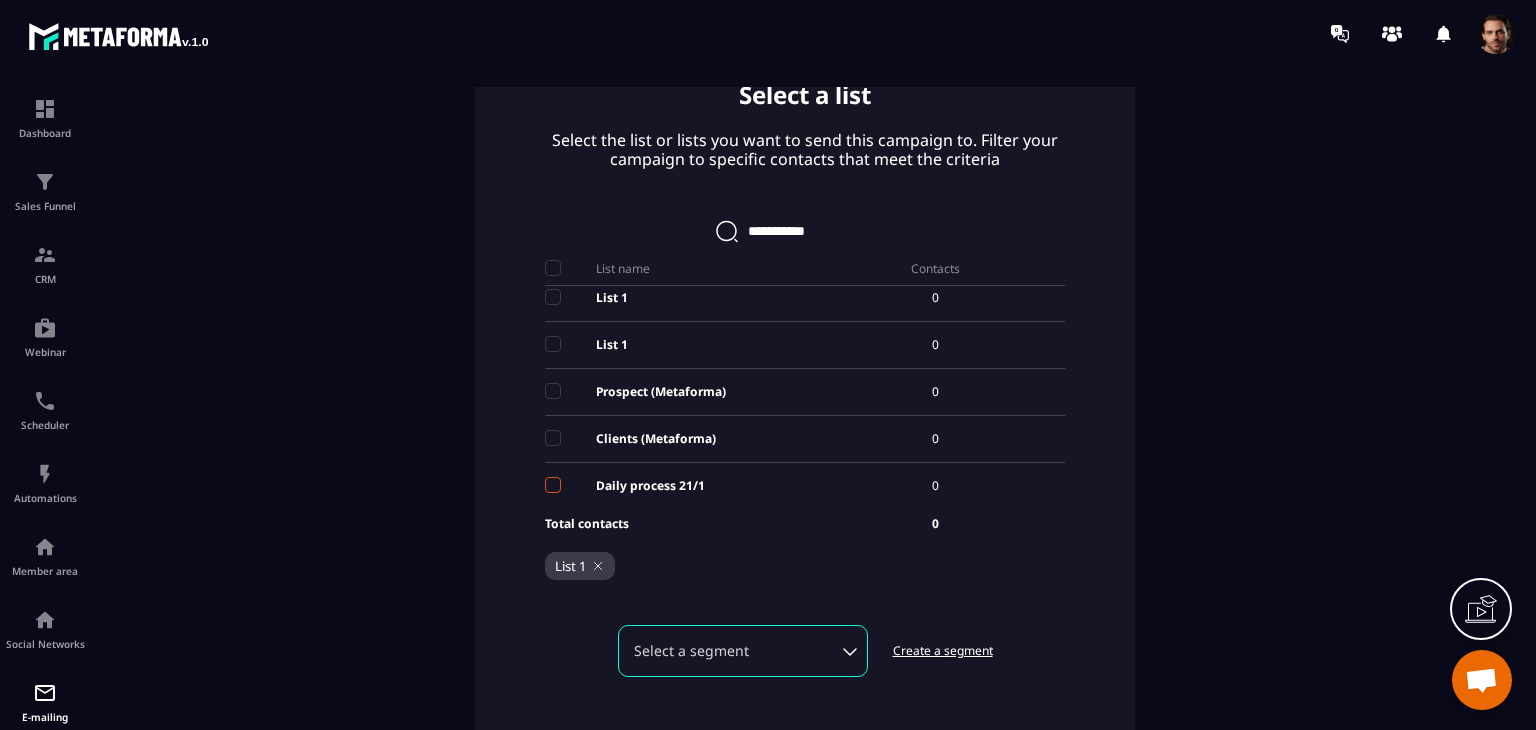 click at bounding box center (553, 485) 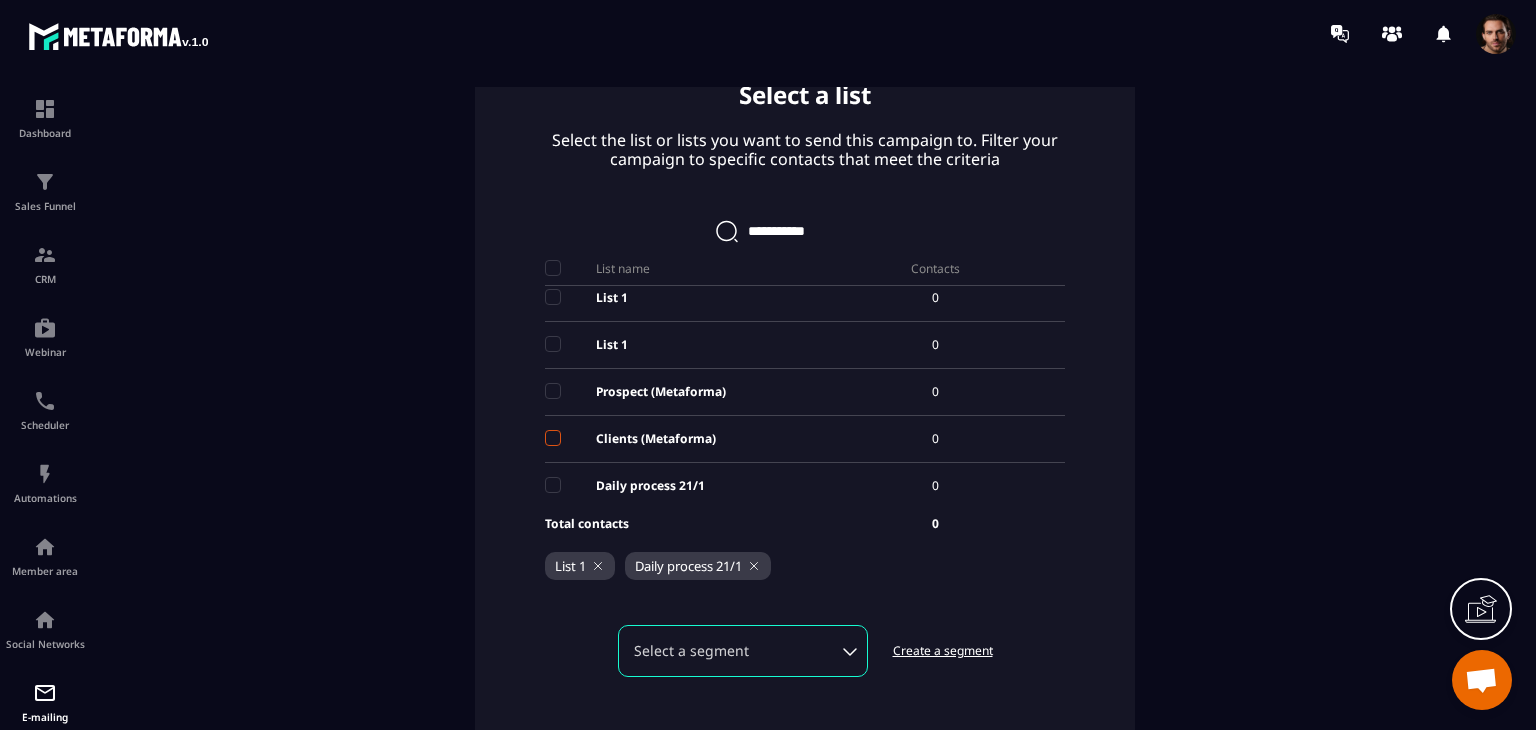click at bounding box center [553, 438] 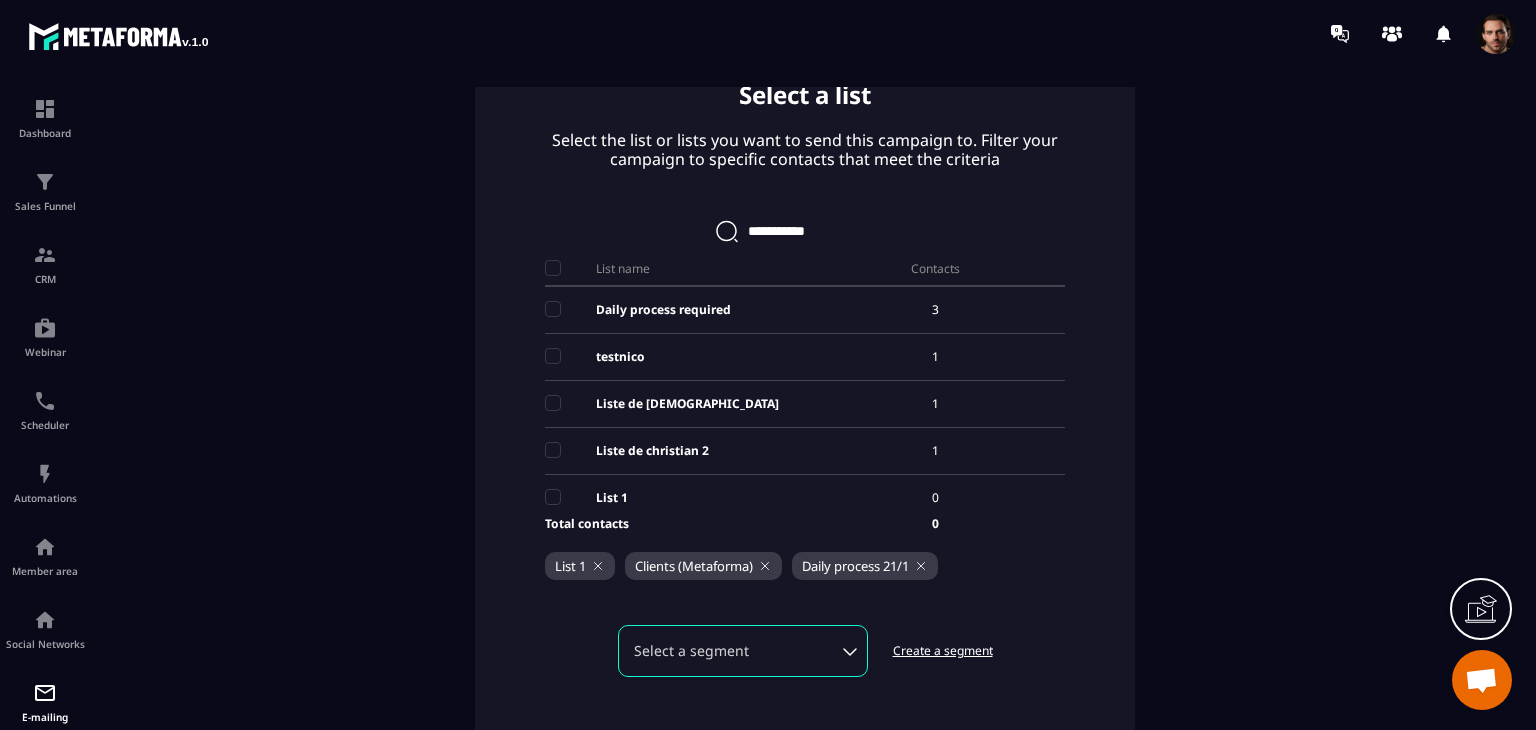 scroll, scrollTop: 340, scrollLeft: 0, axis: vertical 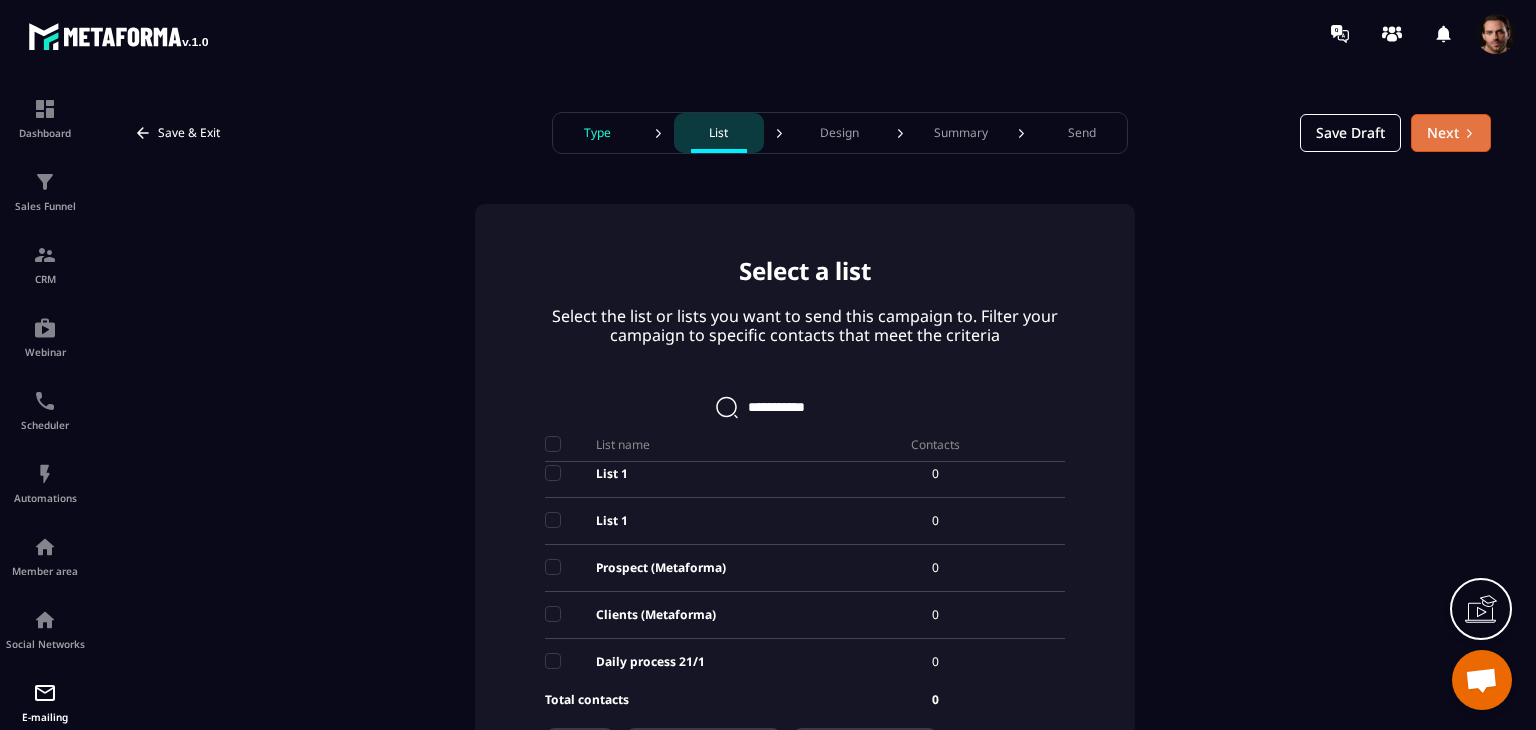 click on "Next" at bounding box center (1451, 133) 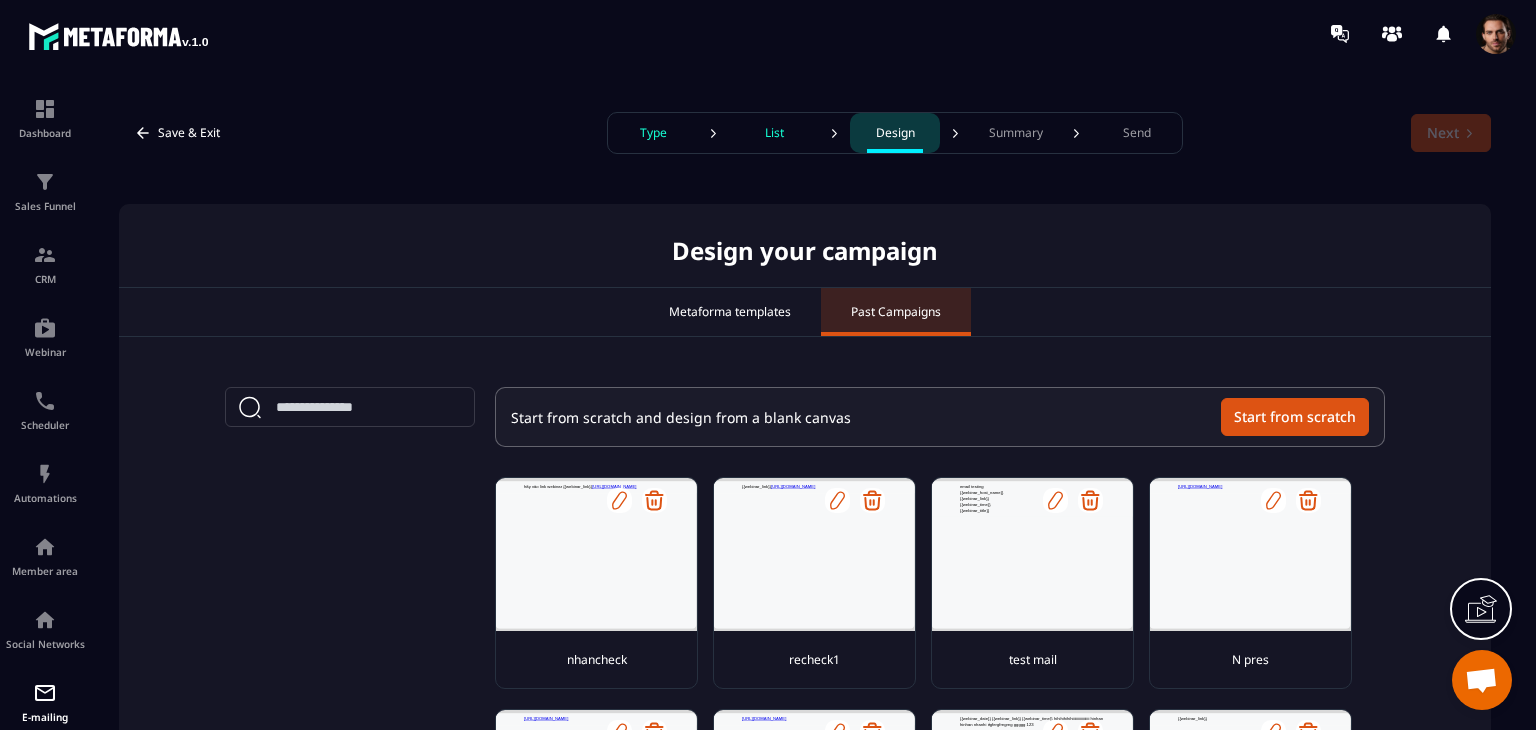 scroll, scrollTop: 0, scrollLeft: 0, axis: both 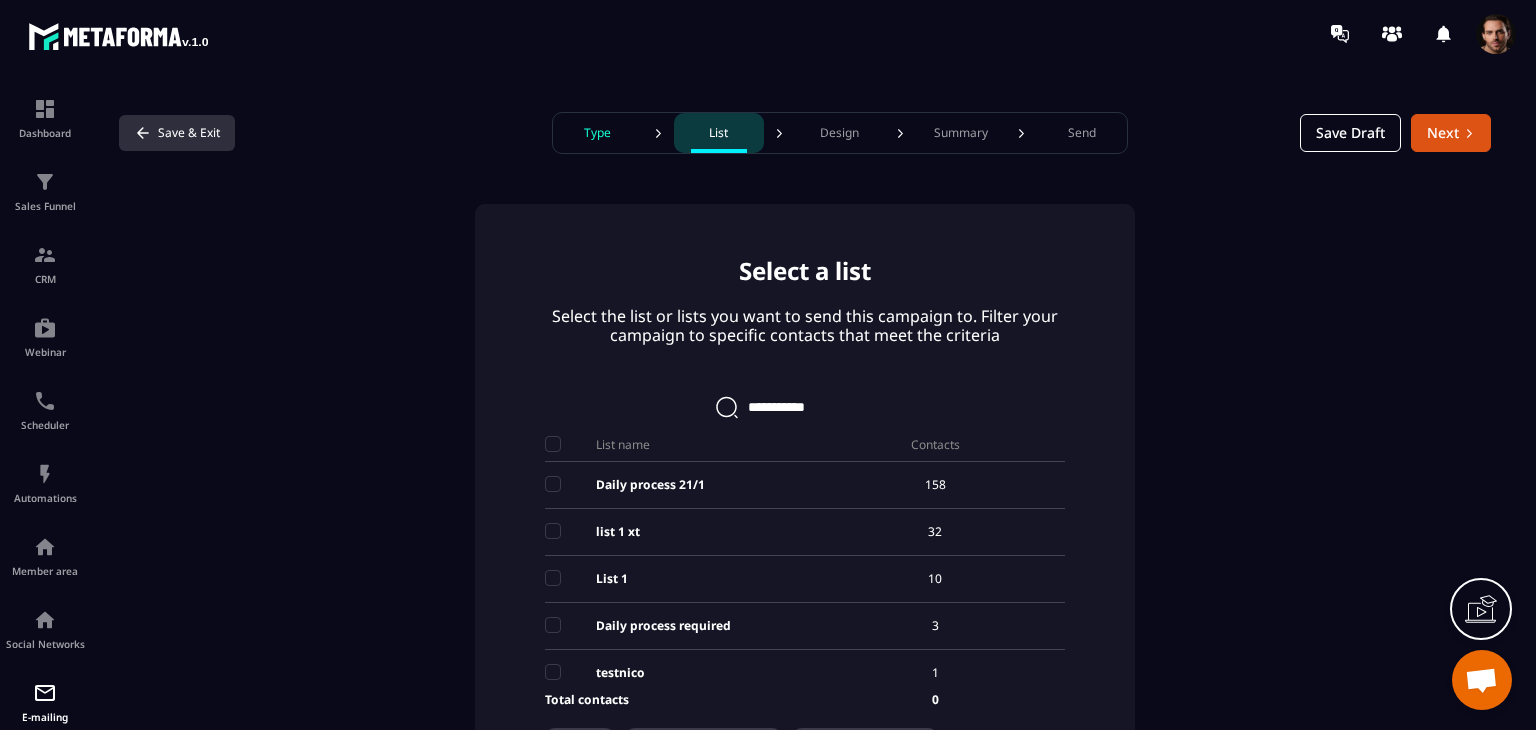 click on "Save & Exit" at bounding box center [177, 133] 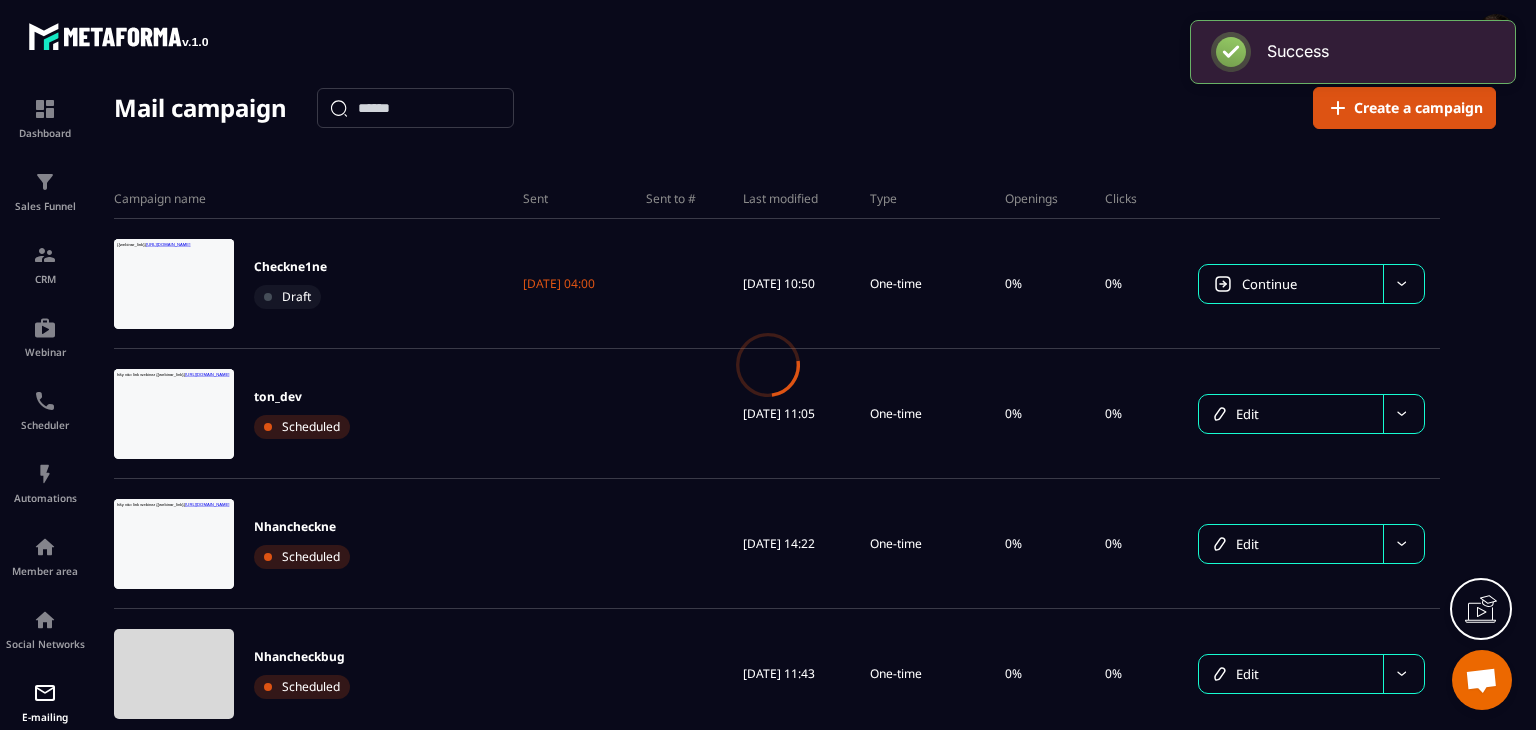 scroll 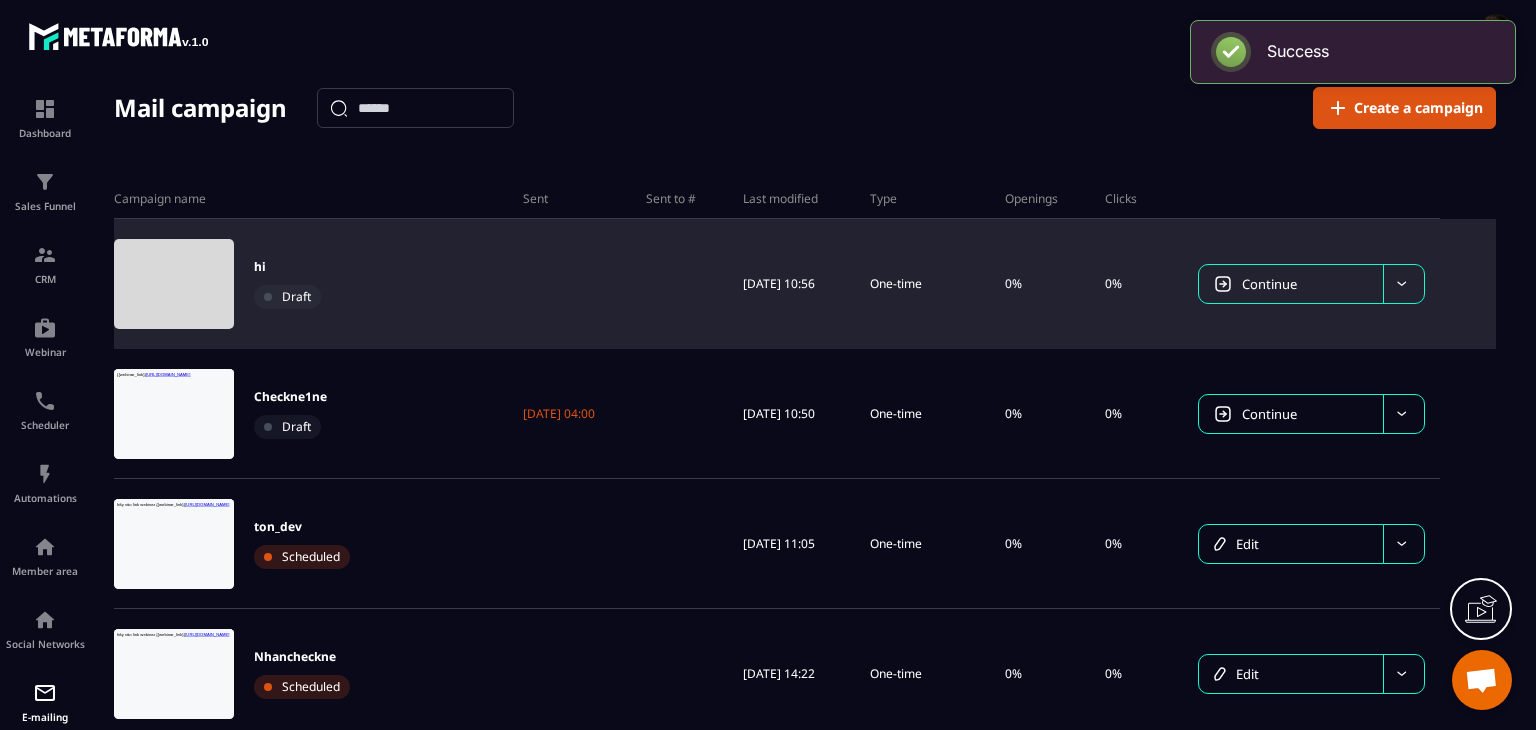 click on "Continue" at bounding box center (1269, 284) 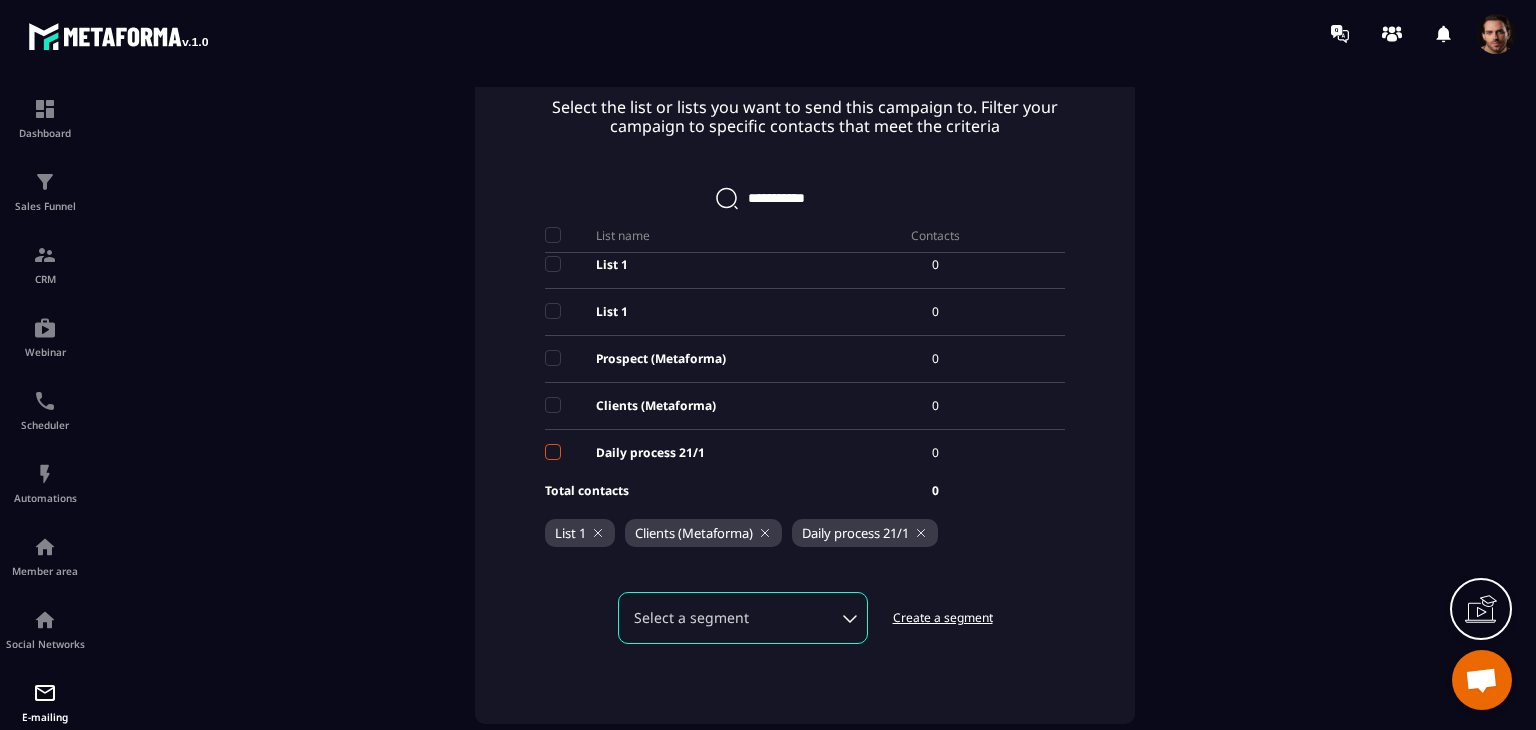 click at bounding box center [553, 452] 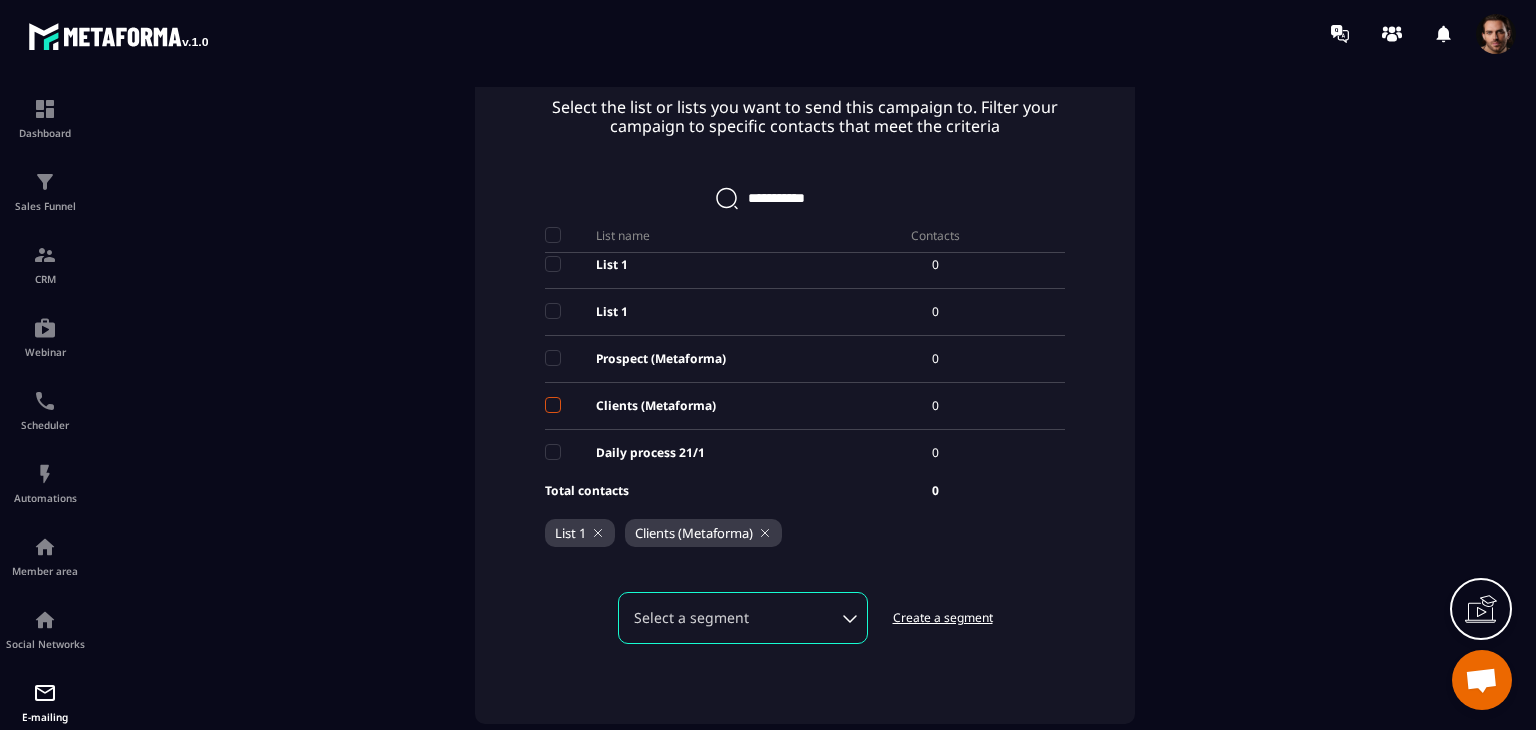 click at bounding box center (553, 405) 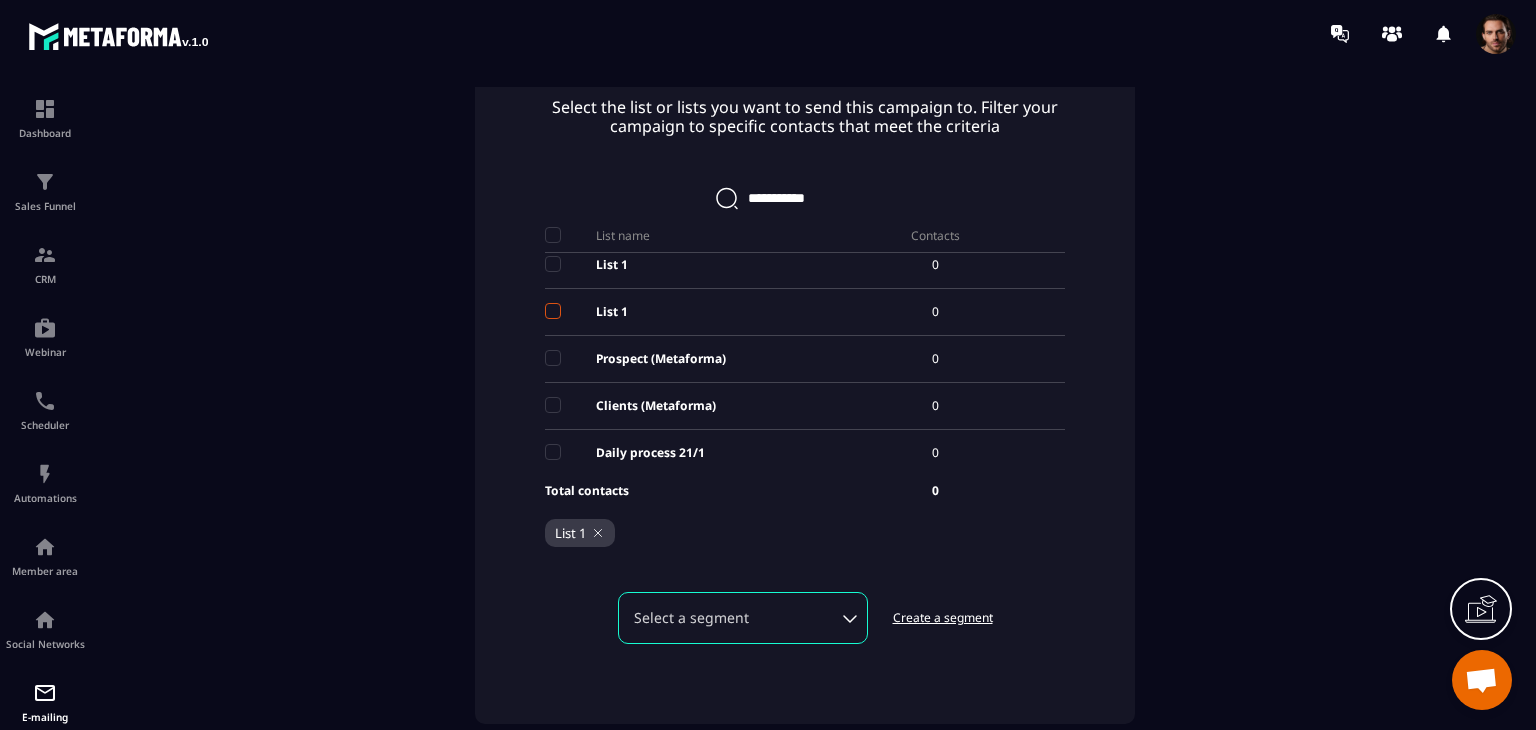 click at bounding box center [553, 311] 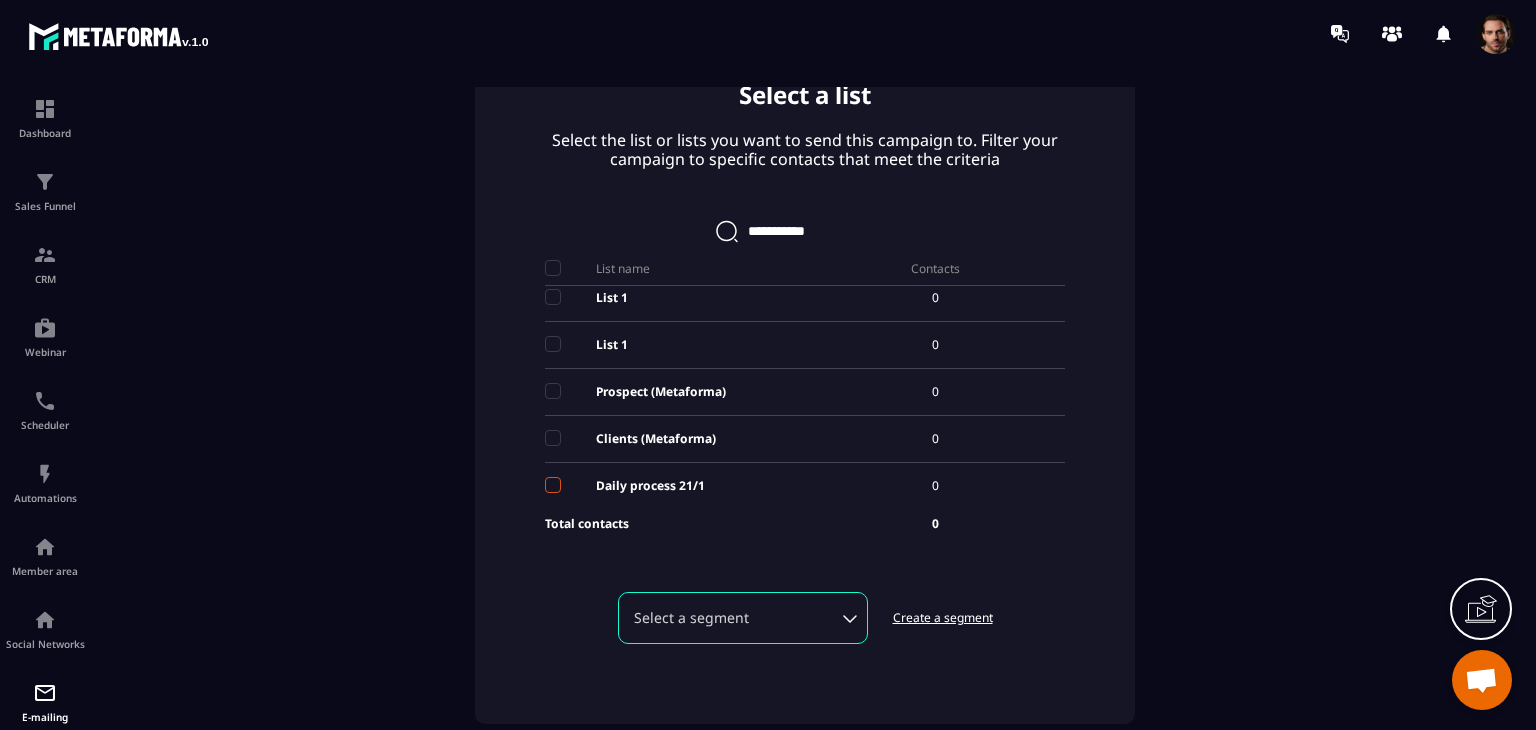 drag, startPoint x: 539, startPoint y: 474, endPoint x: 536, endPoint y: 433, distance: 41.109608 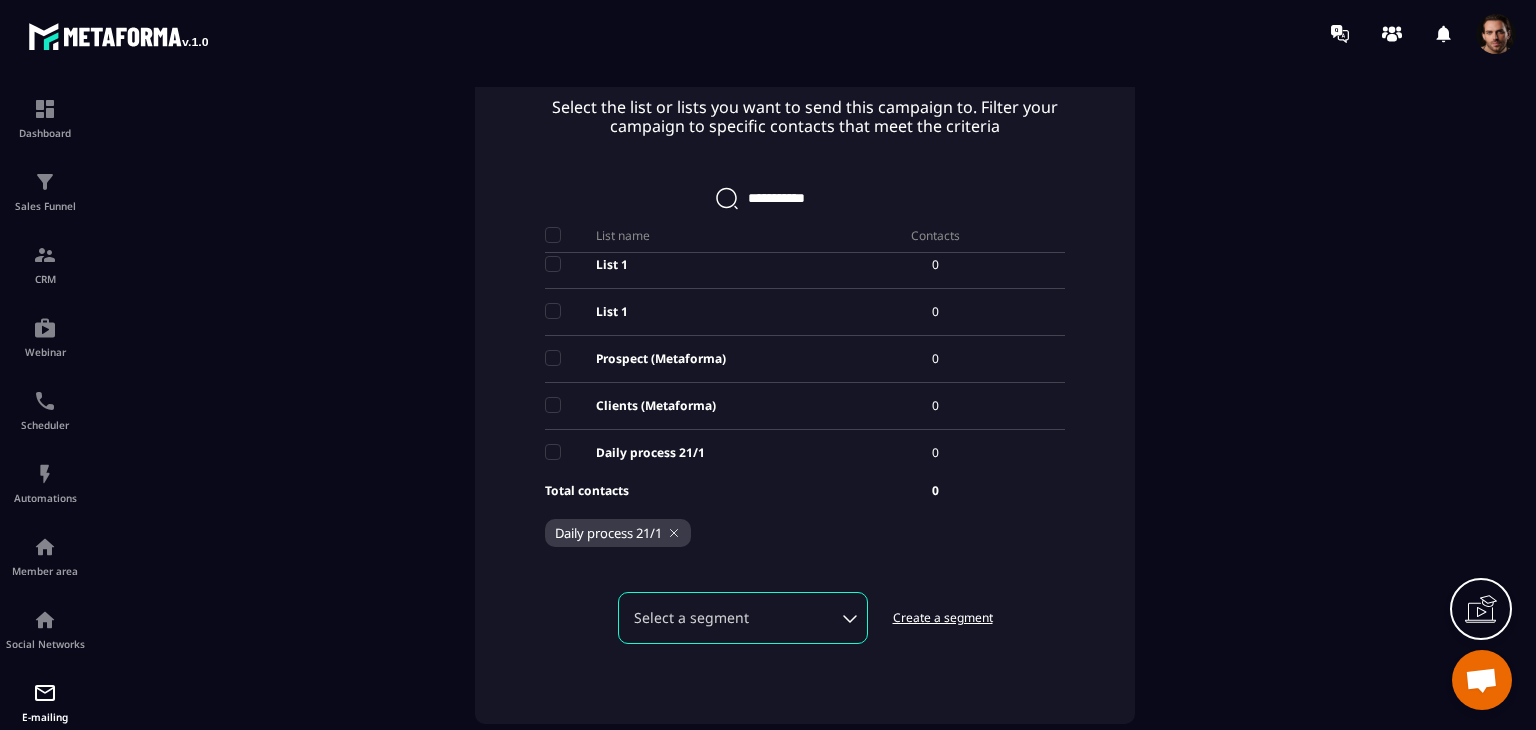 click on "Clients (Metaforma)" at bounding box center [675, 406] 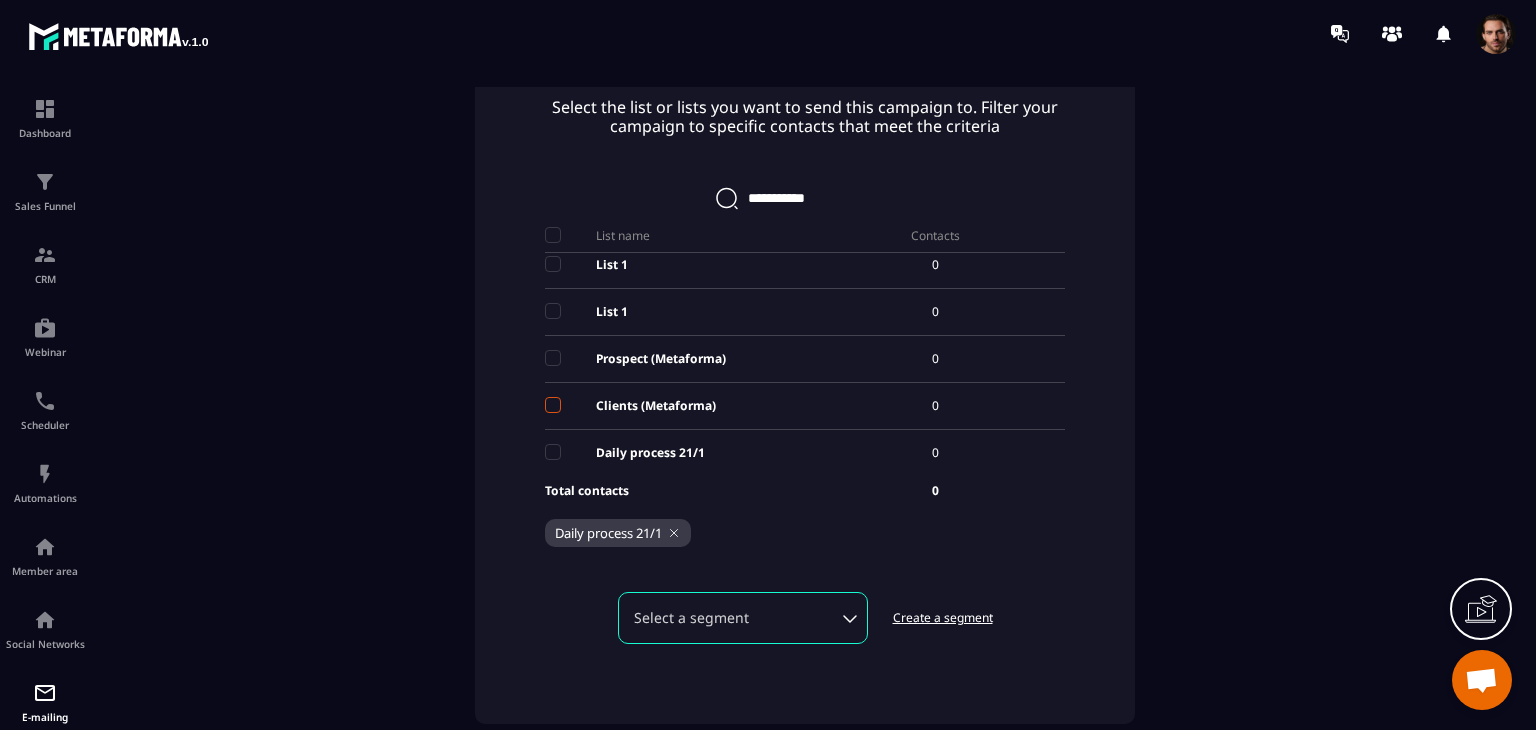click at bounding box center (553, 405) 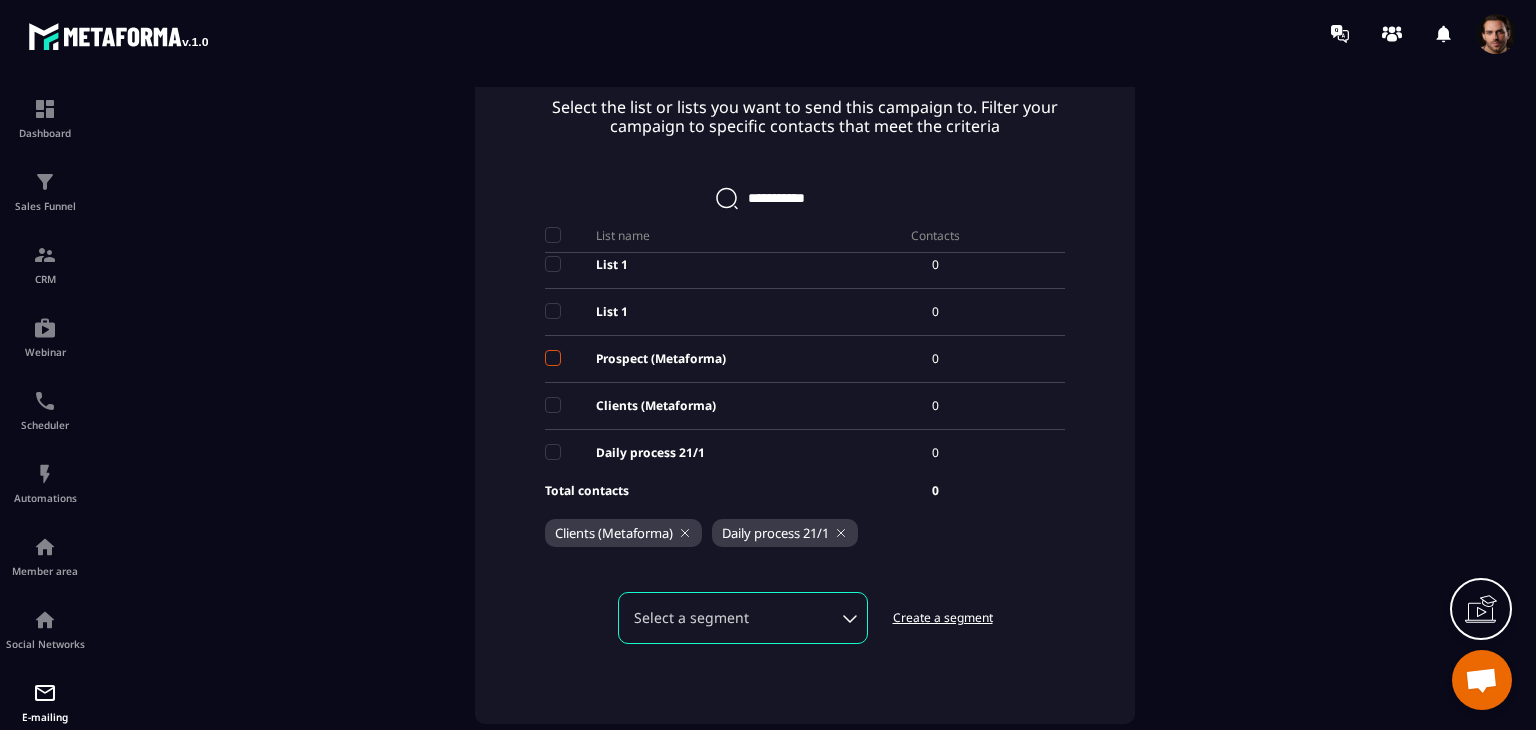 click at bounding box center [553, 358] 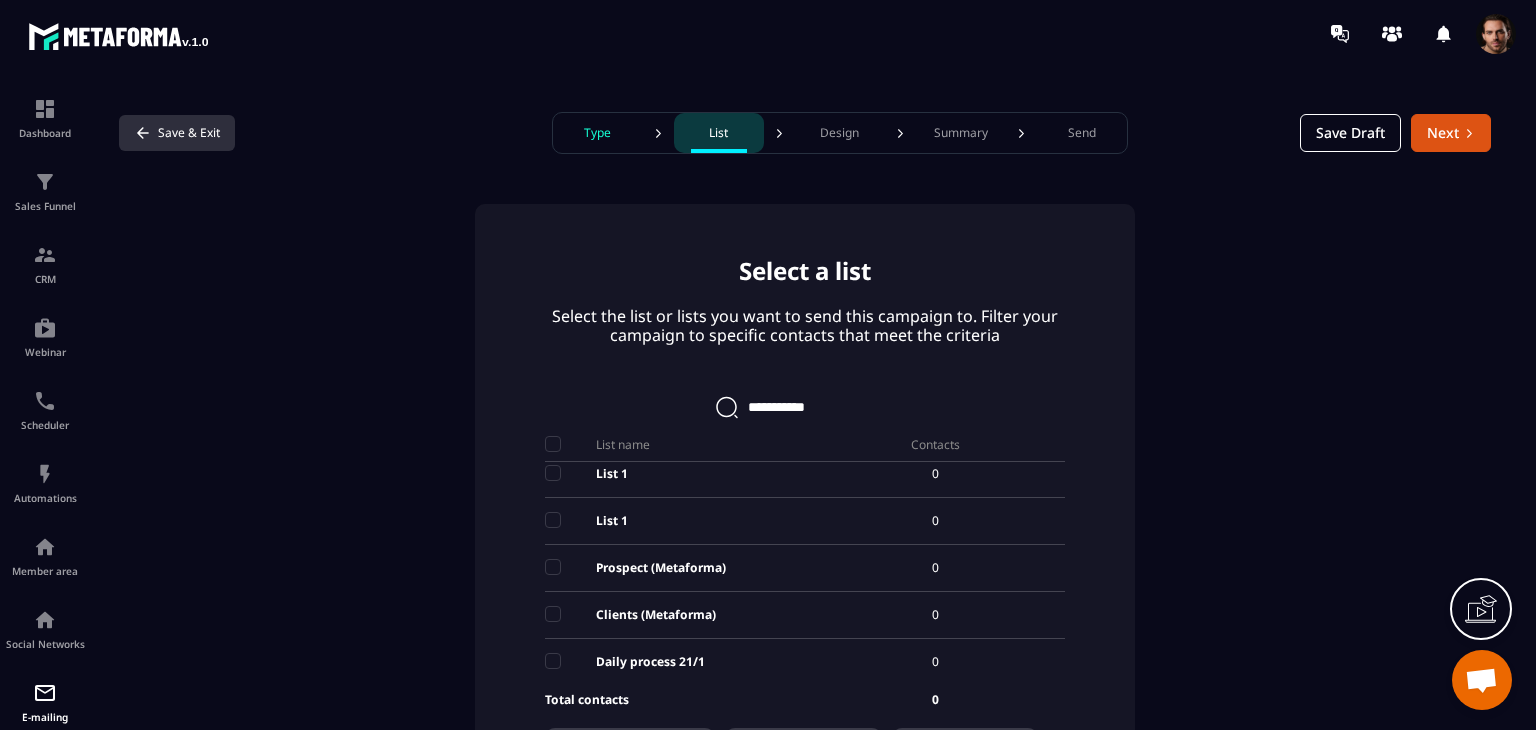 click on "Save & Exit" at bounding box center [177, 133] 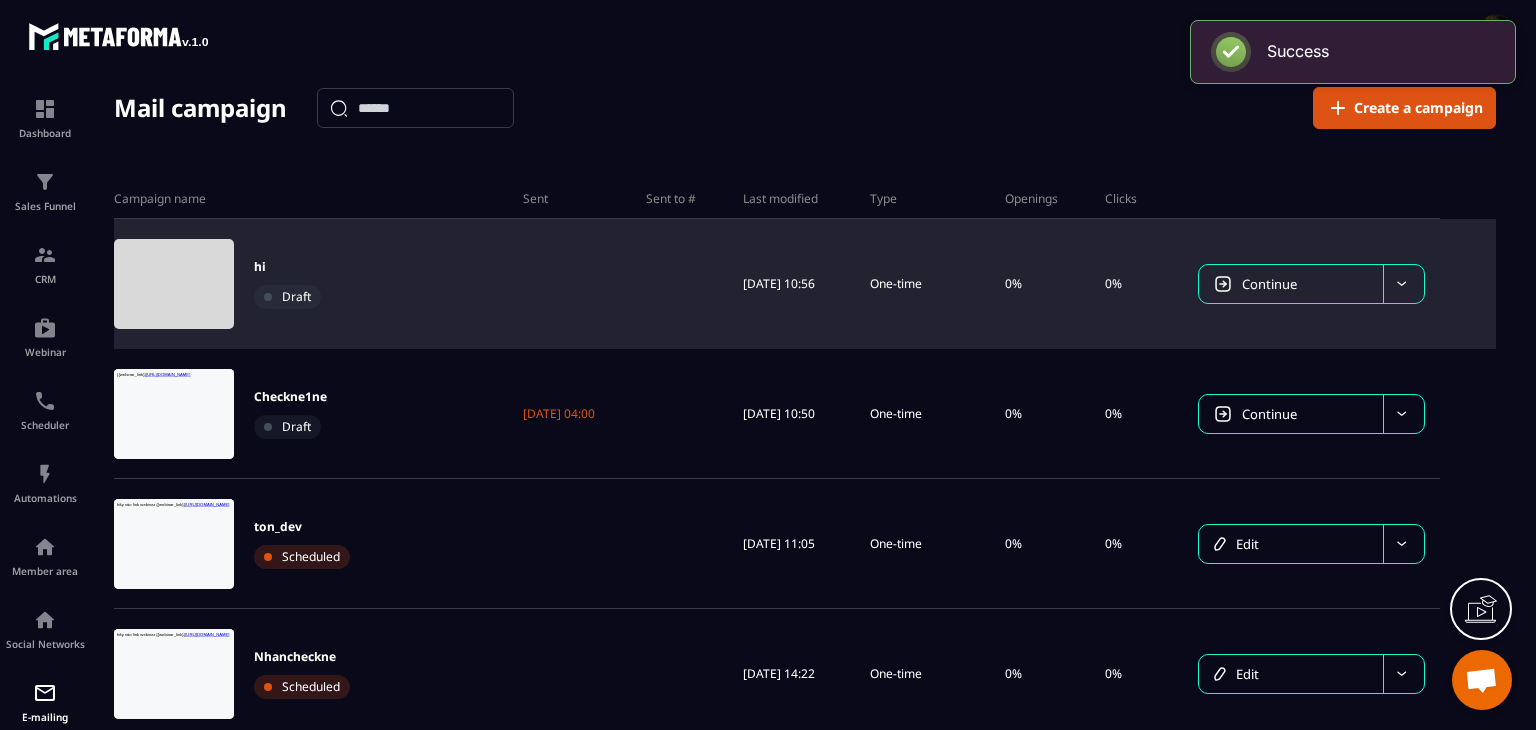 click on "Continue" at bounding box center [1291, 284] 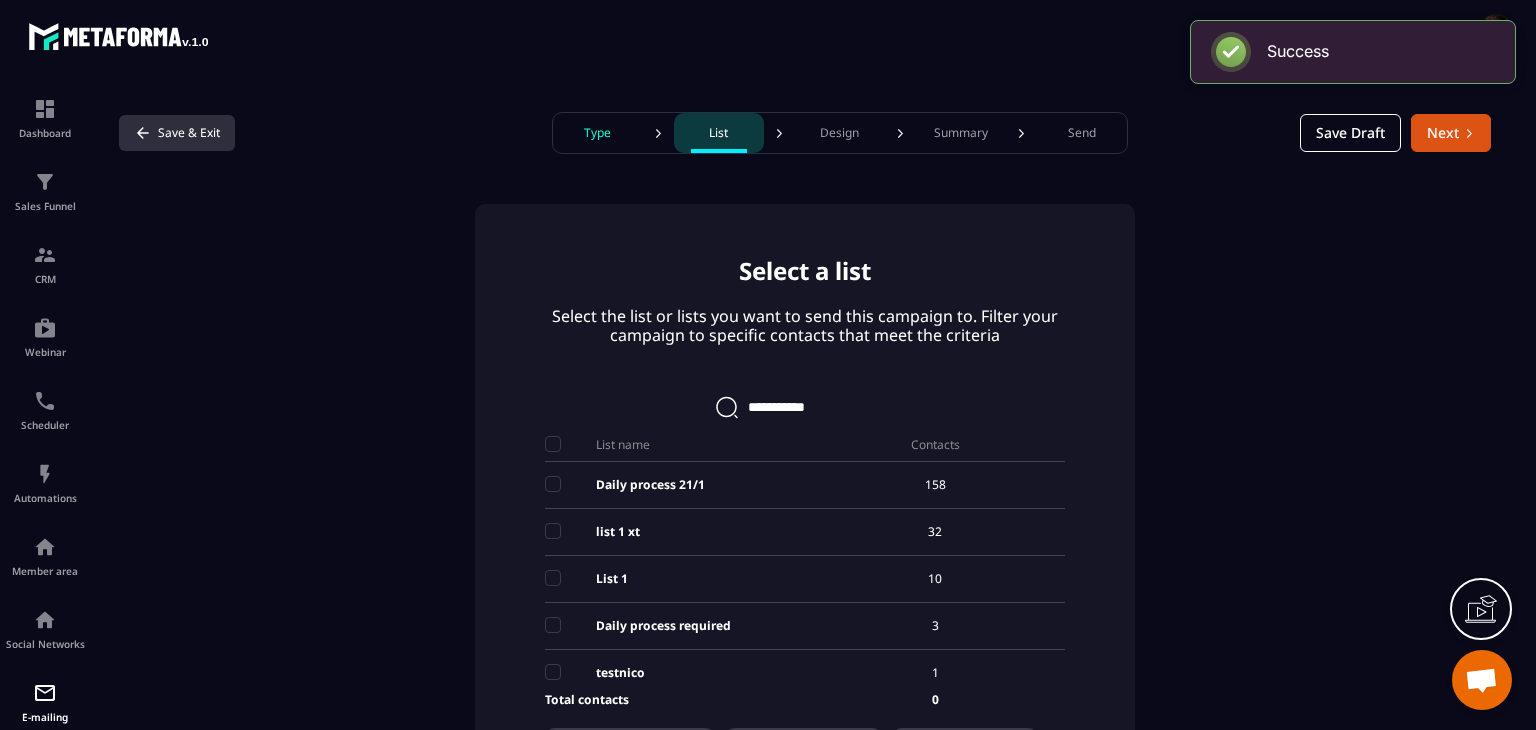 click on "Save & Exit" at bounding box center [177, 133] 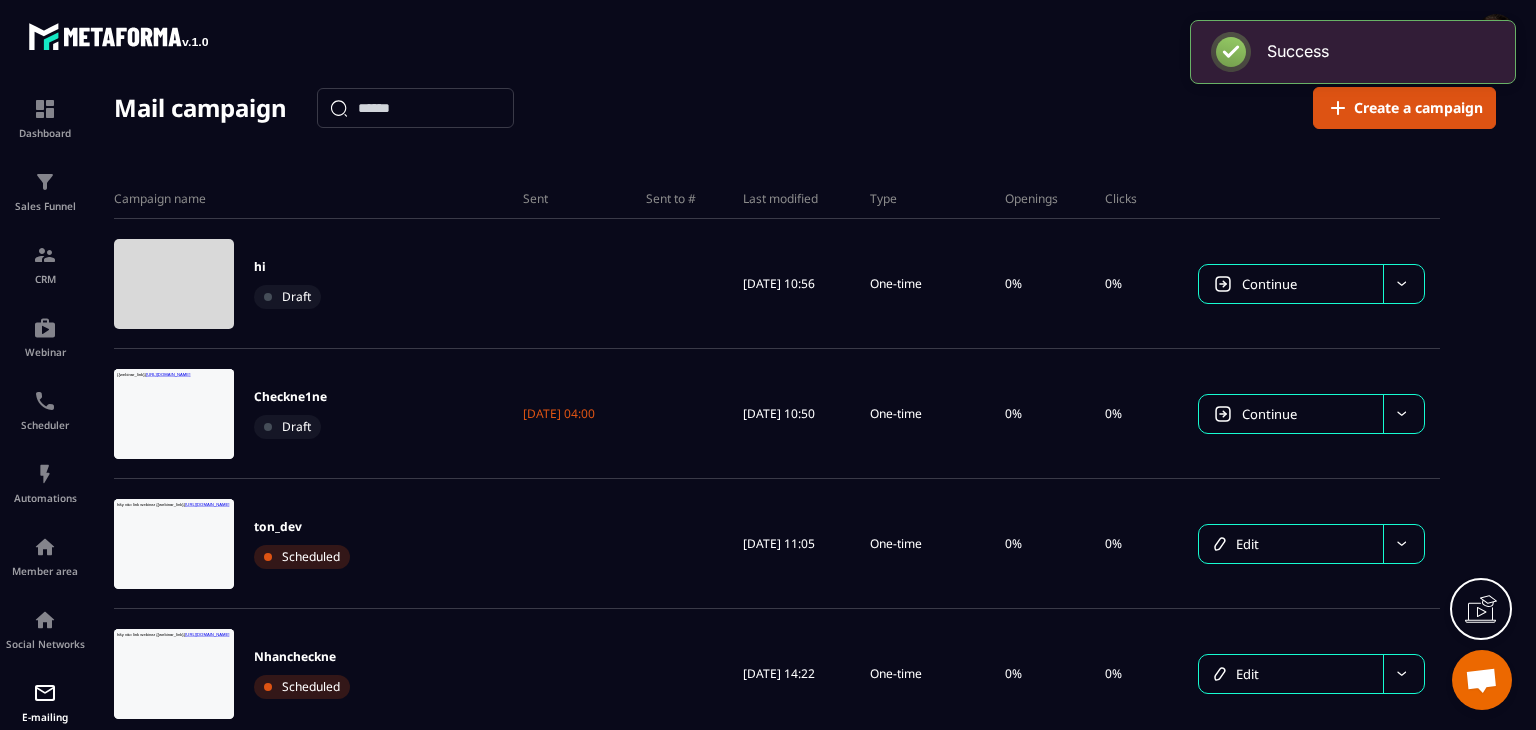 click at bounding box center (1403, 284) 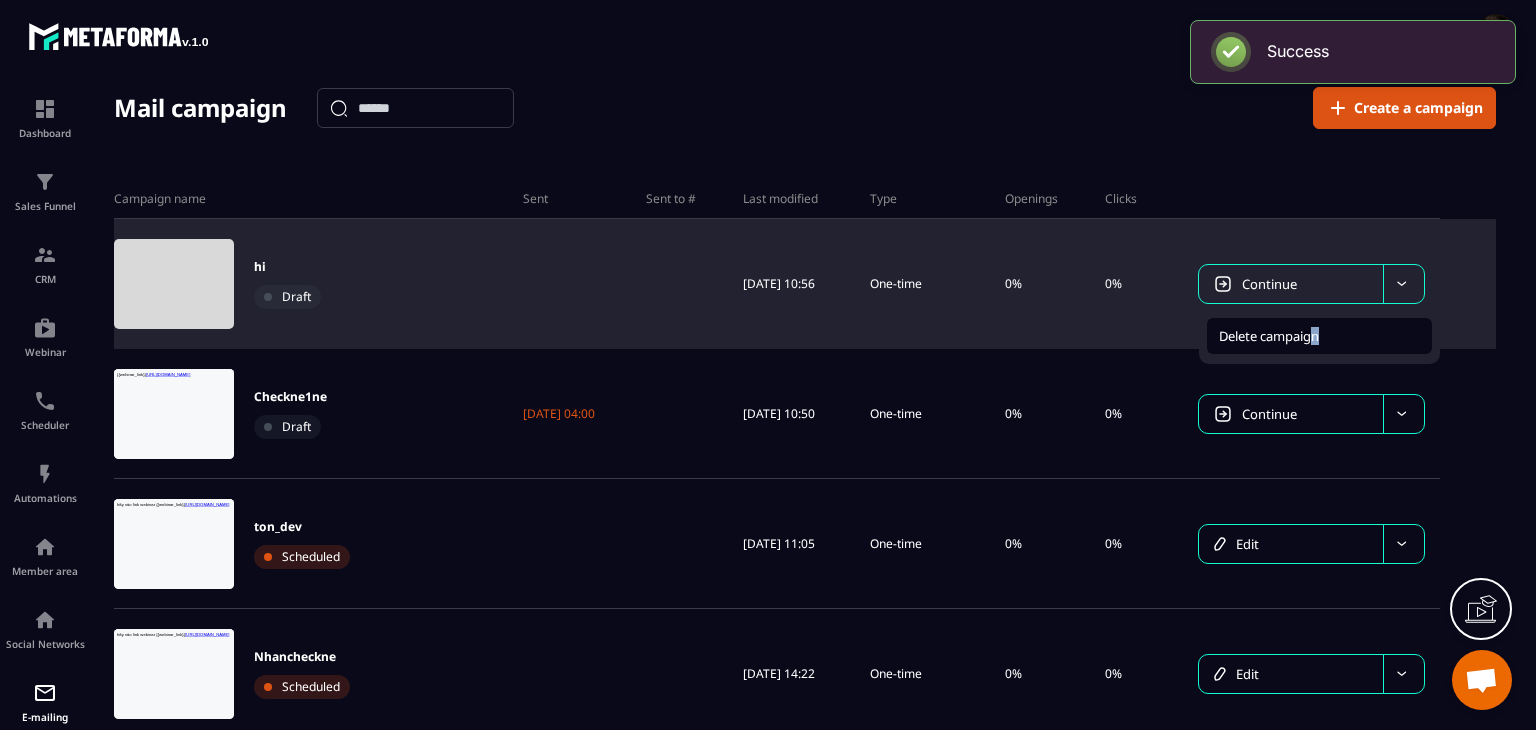 drag, startPoint x: 1331, startPoint y: 325, endPoint x: 1344, endPoint y: 324, distance: 13.038404 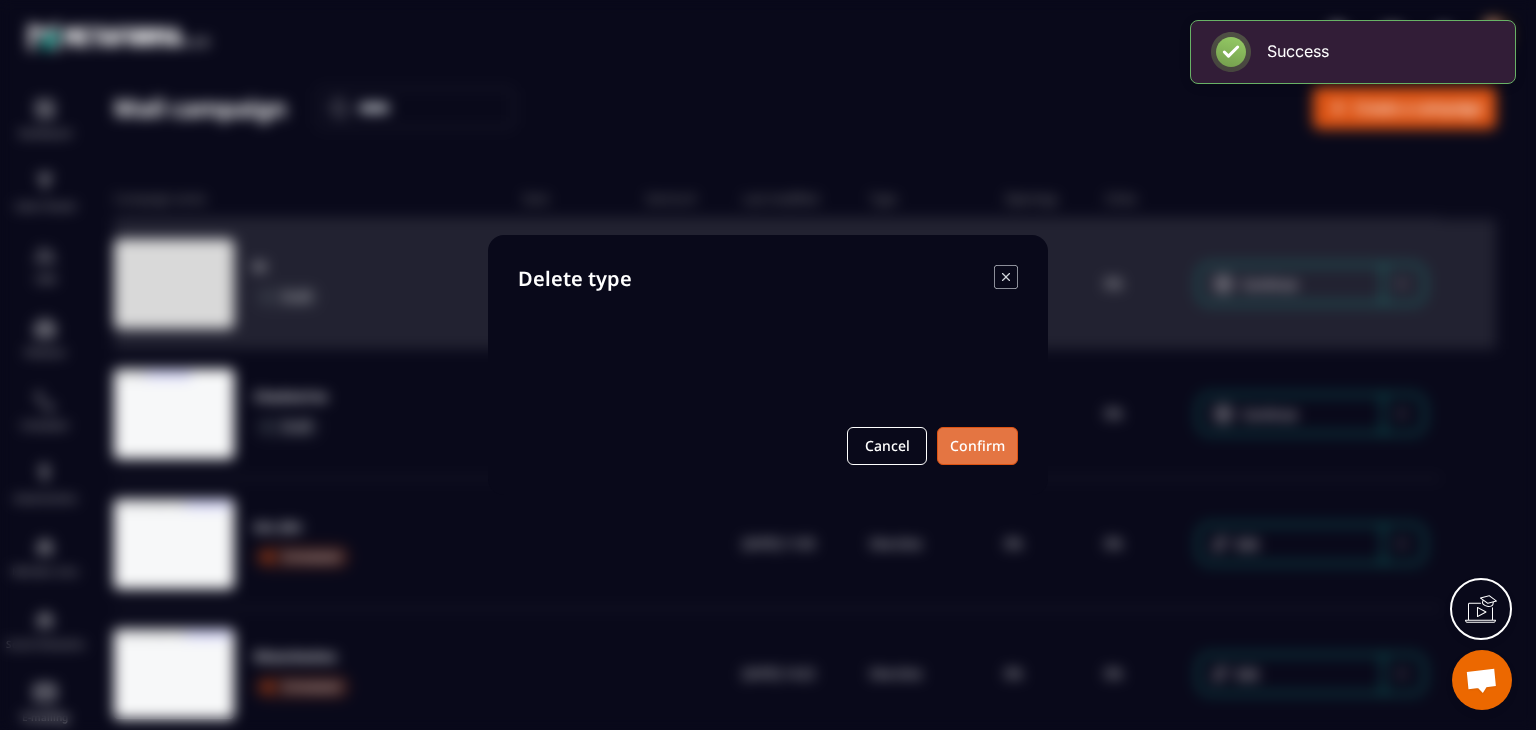 click on "Confirm" at bounding box center (977, 446) 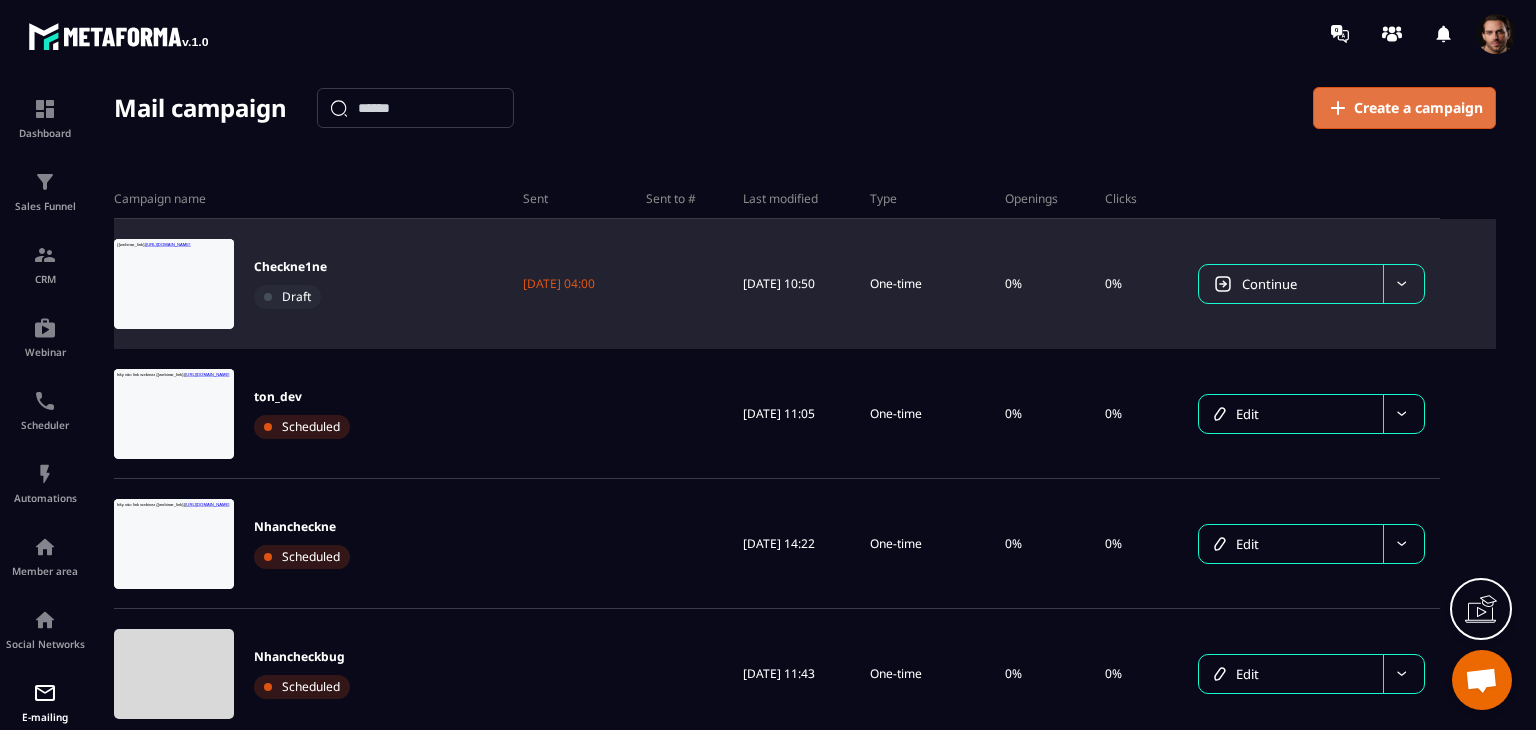 click on "Create a campaign" at bounding box center [1404, 108] 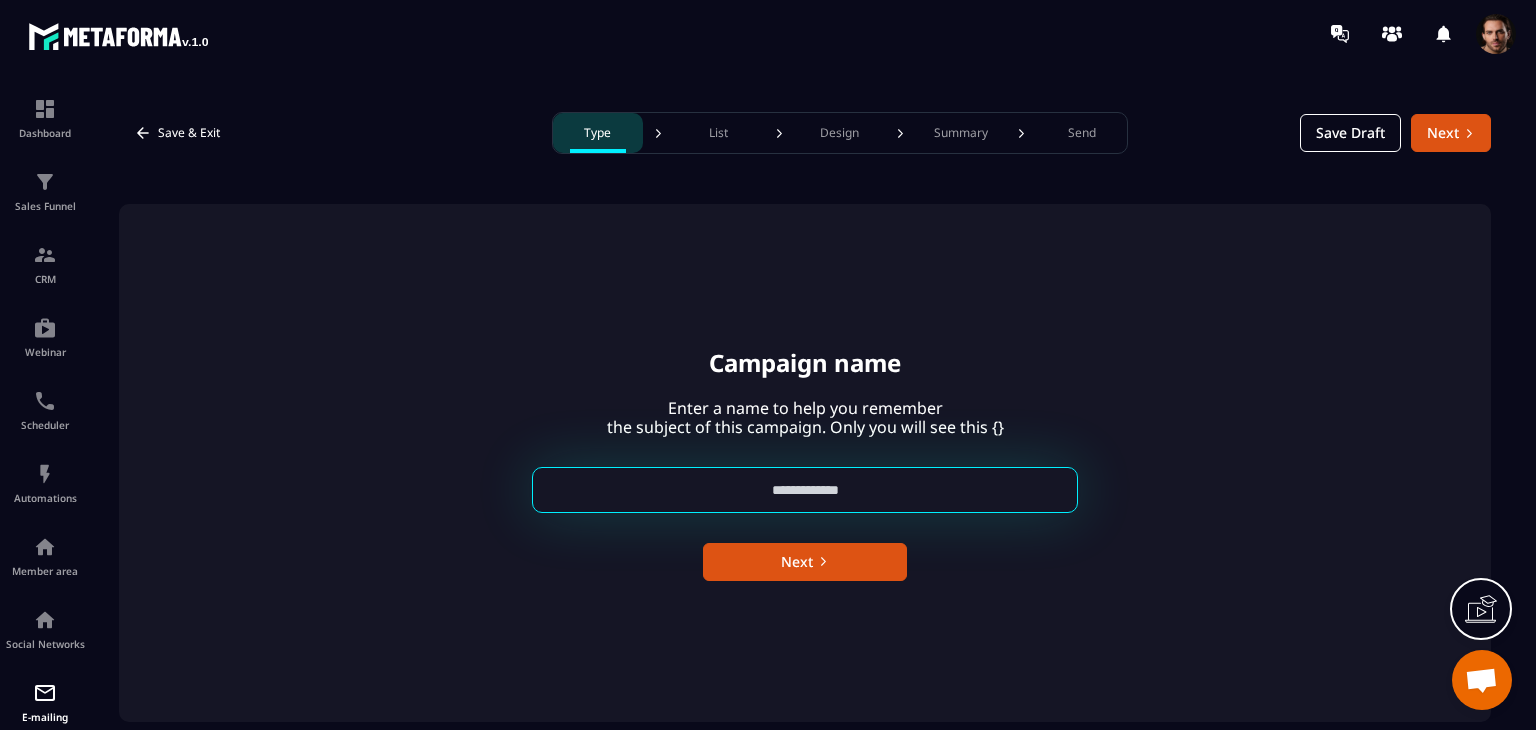 click at bounding box center (805, 490) 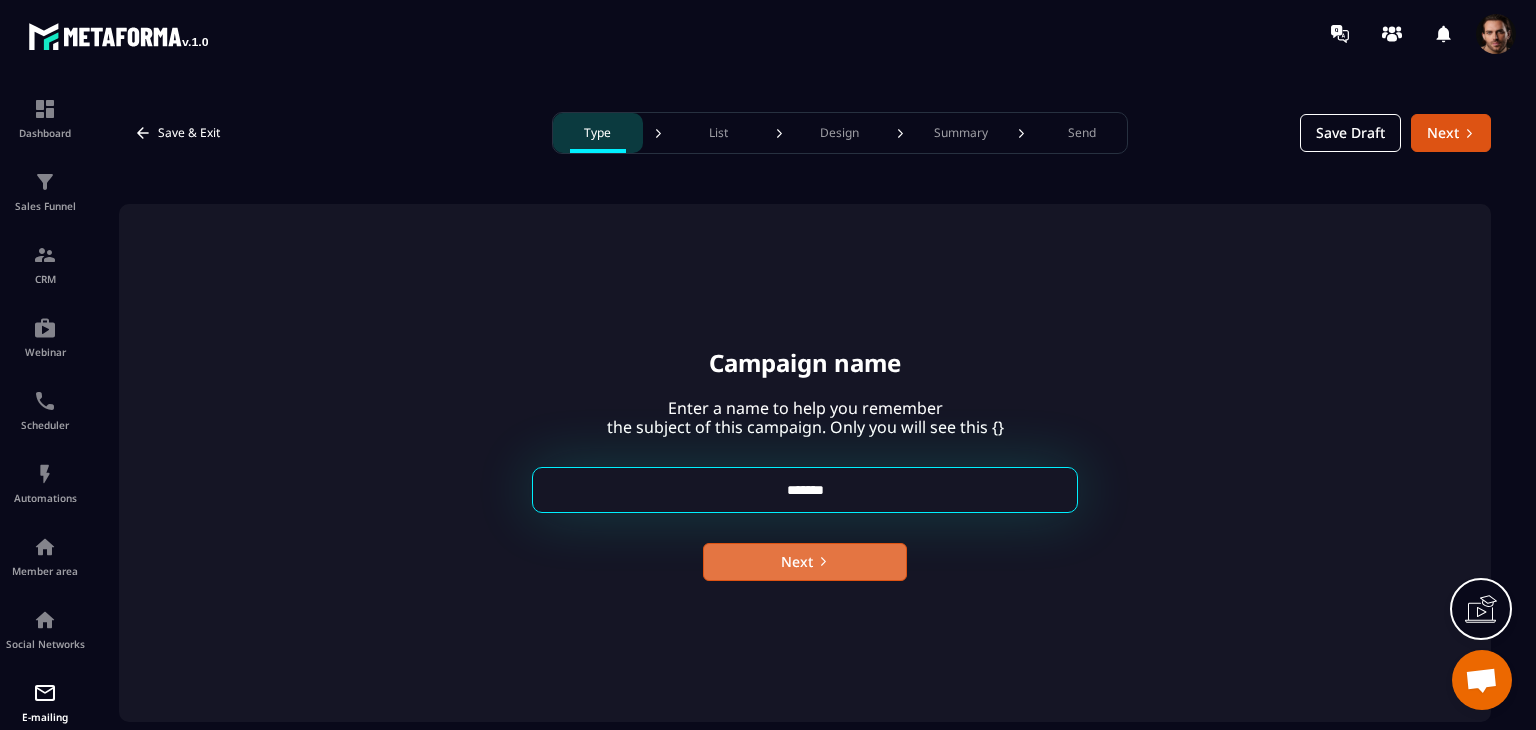 type on "*******" 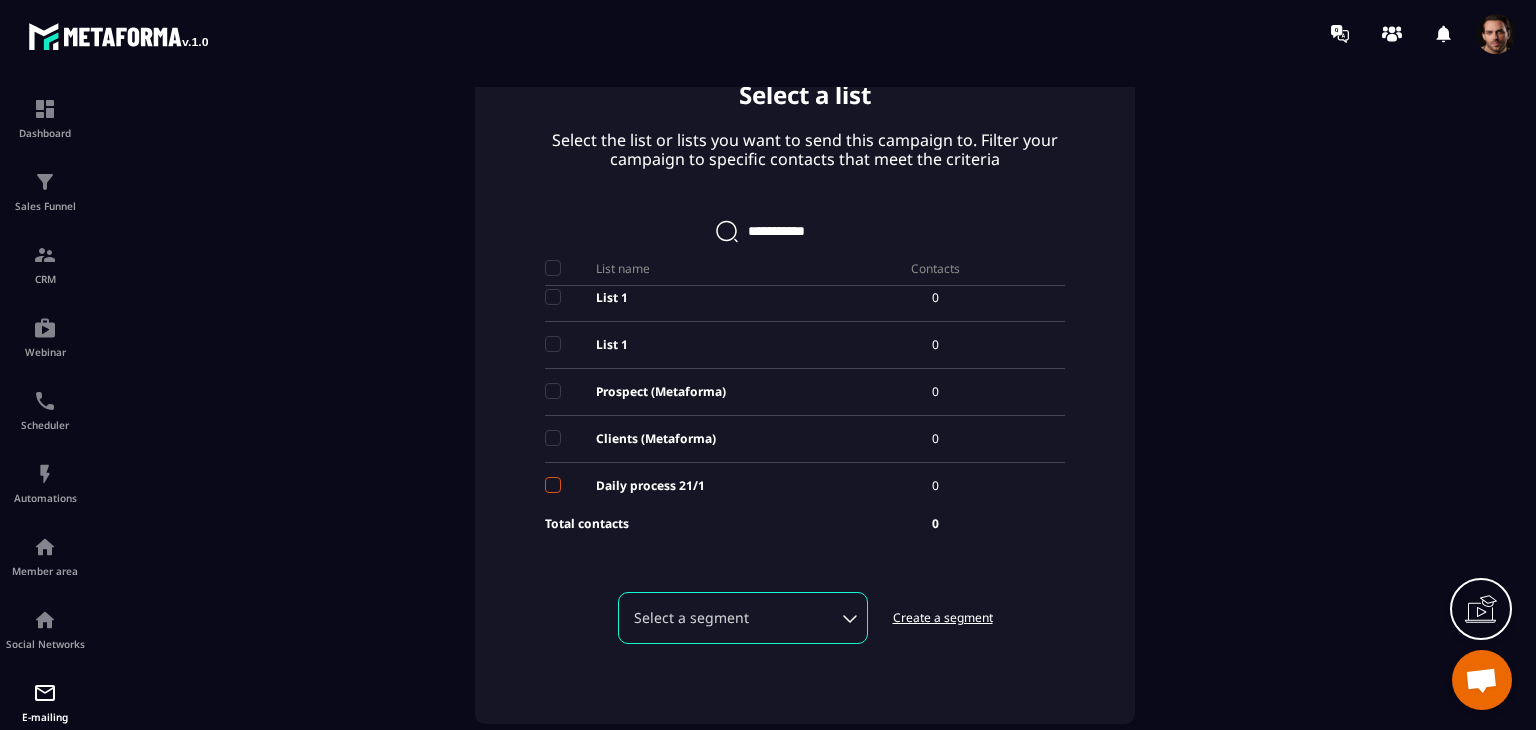 click at bounding box center (553, 486) 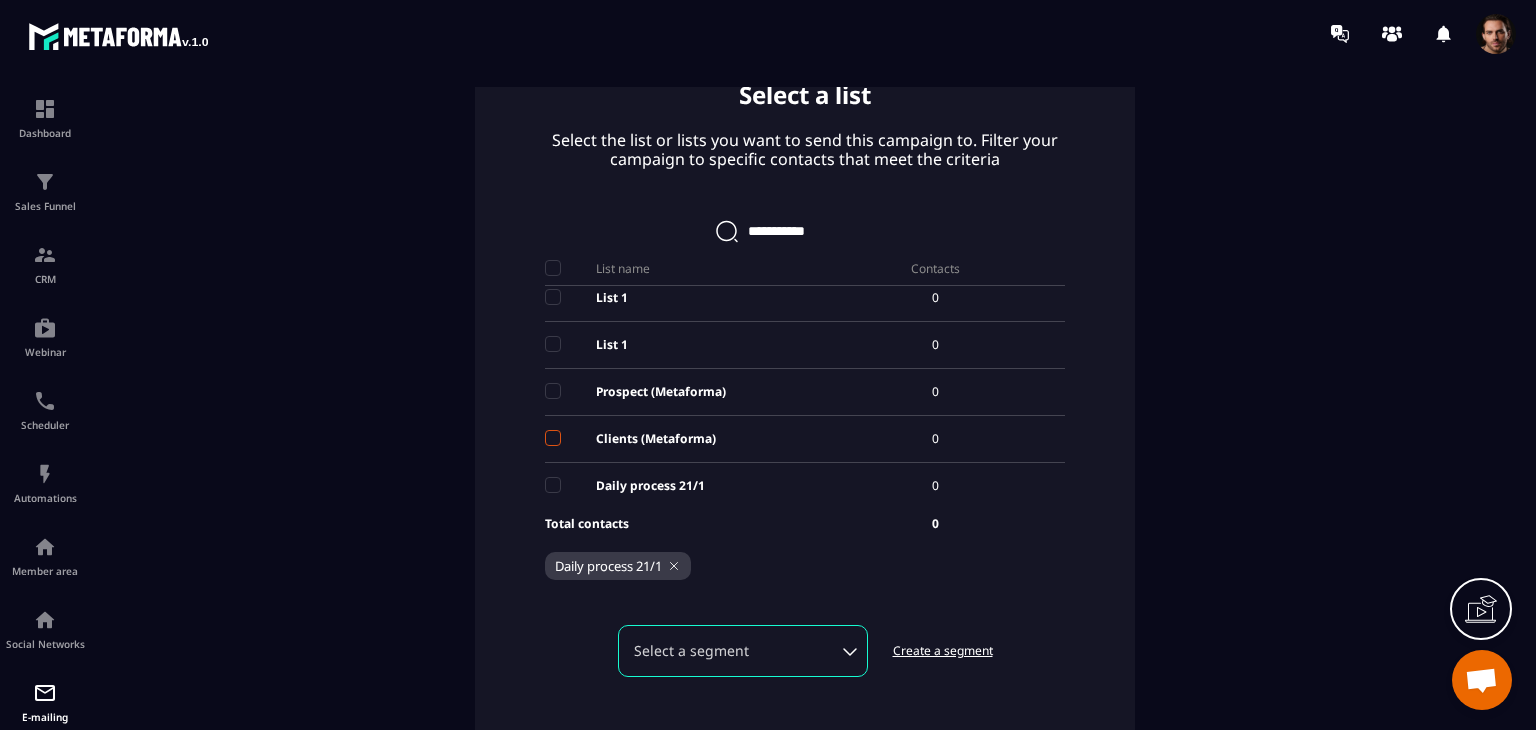 click at bounding box center (553, 438) 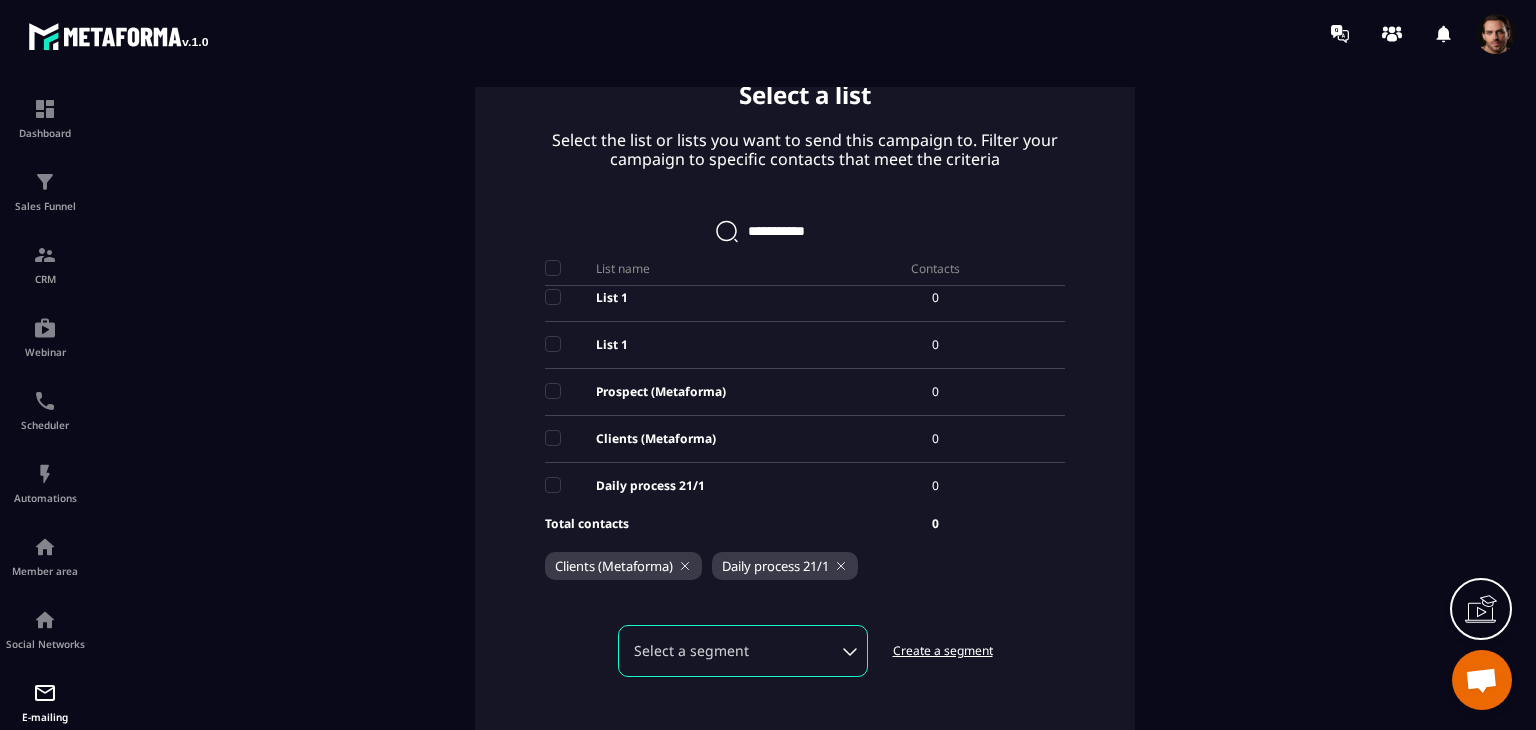 click on "Prospect (Metaforma)" at bounding box center (675, 392) 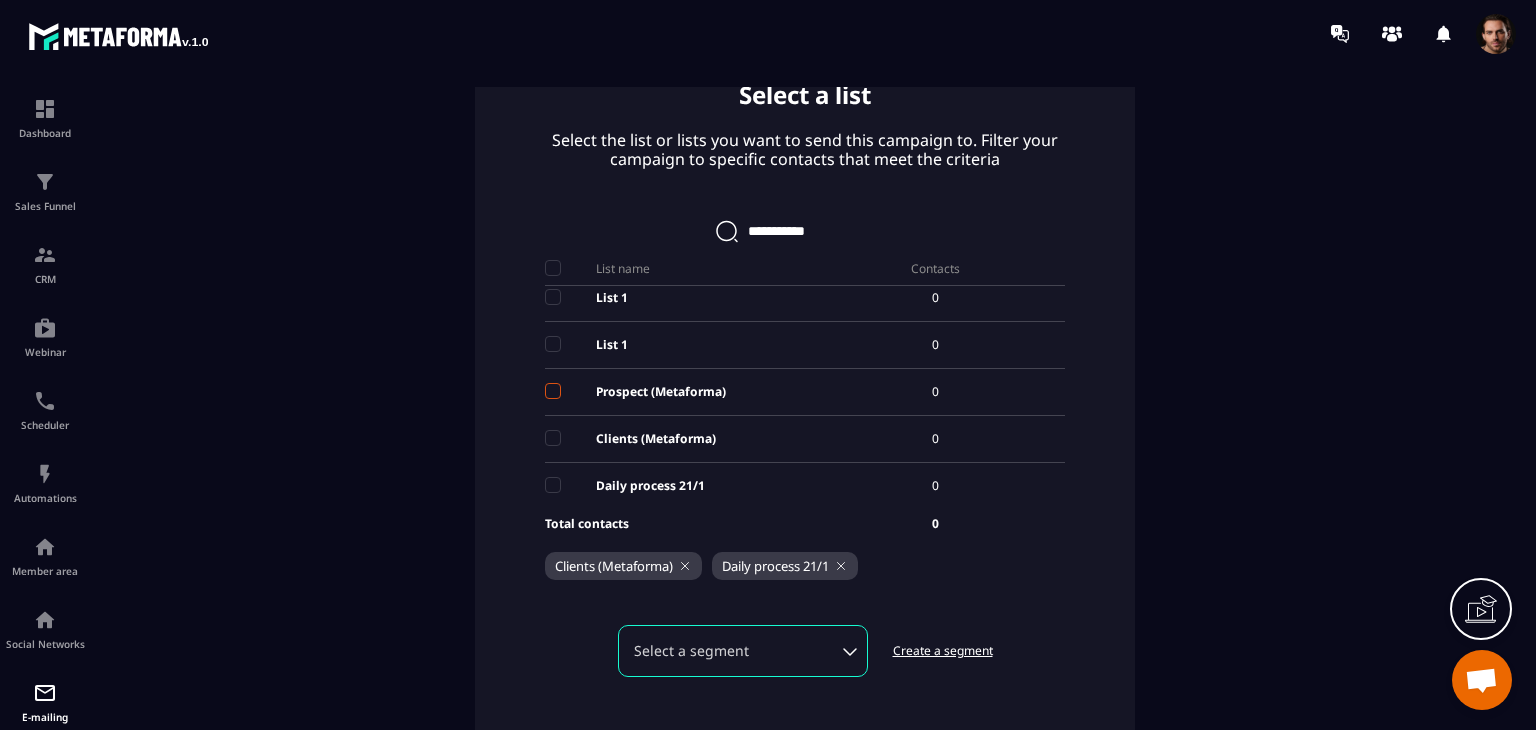 click at bounding box center [553, 391] 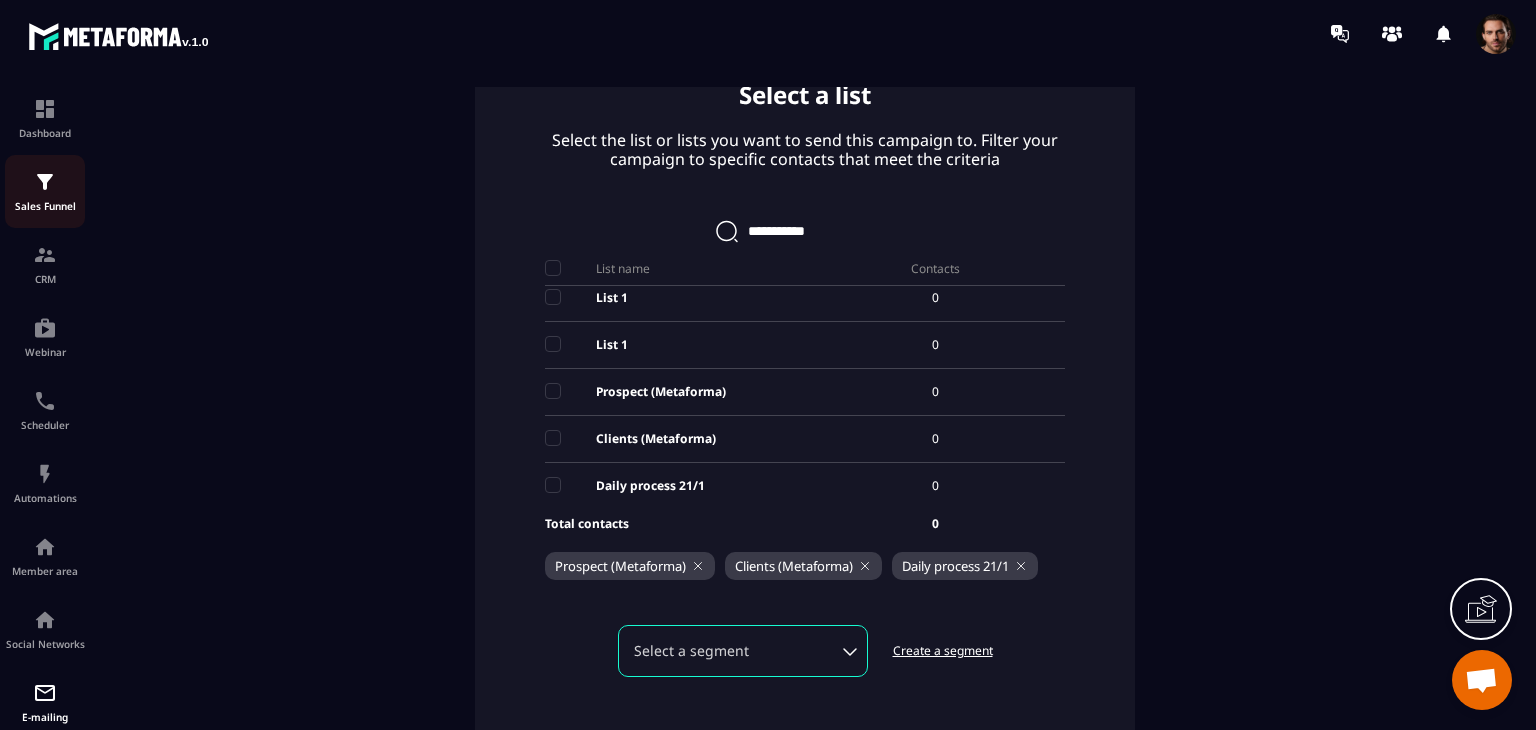 click on "Sales Funnel" at bounding box center (45, 206) 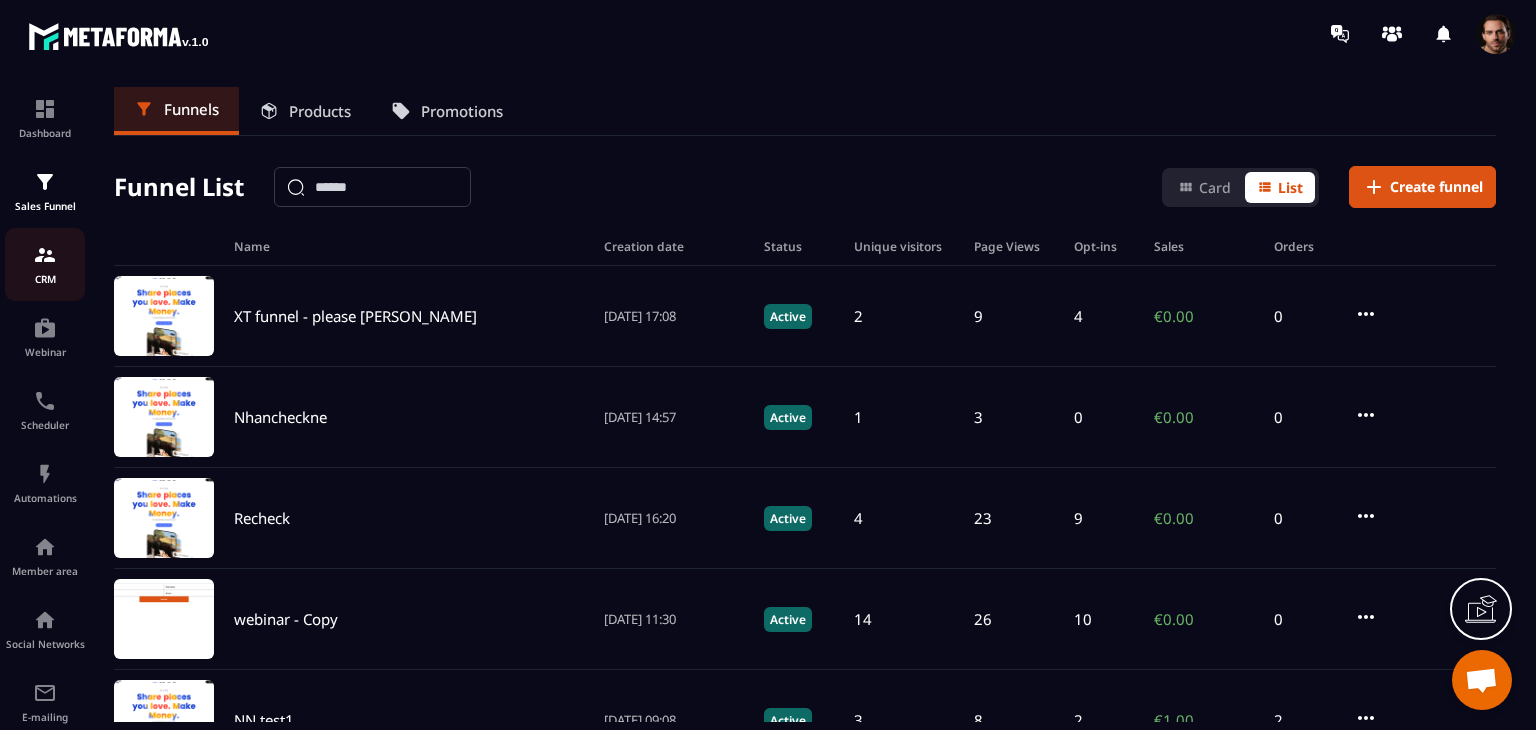 click on "CRM" at bounding box center [45, 264] 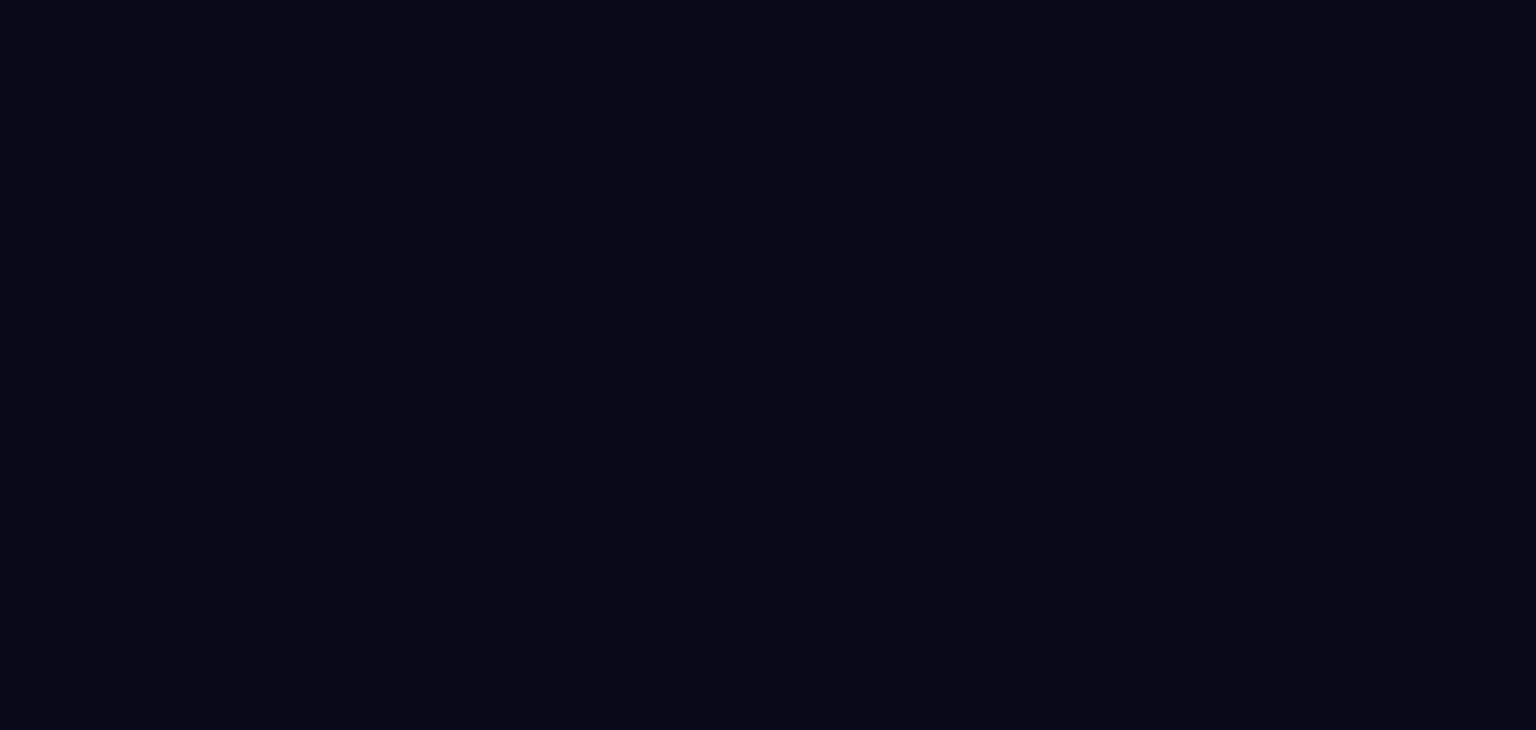 scroll, scrollTop: 0, scrollLeft: 0, axis: both 